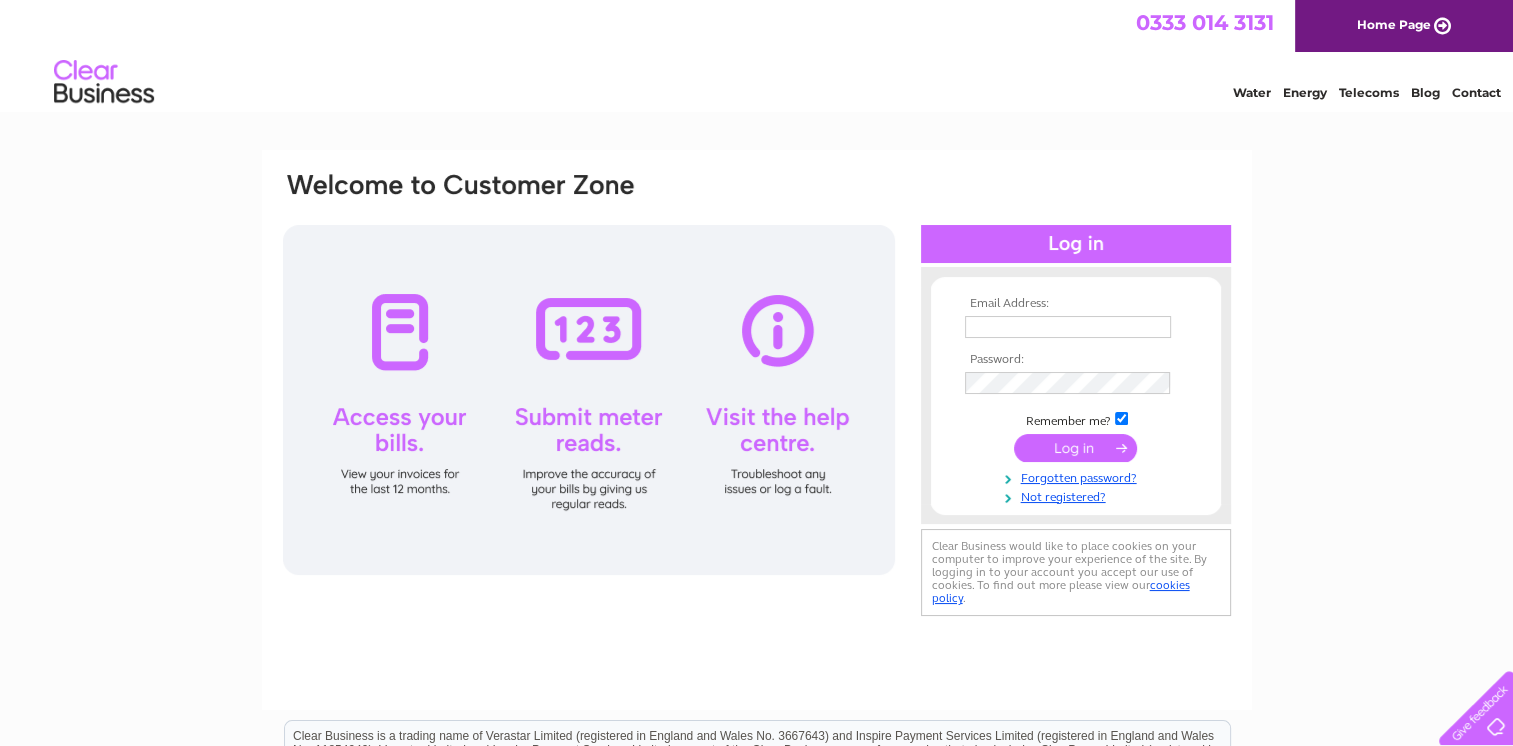 scroll, scrollTop: 0, scrollLeft: 0, axis: both 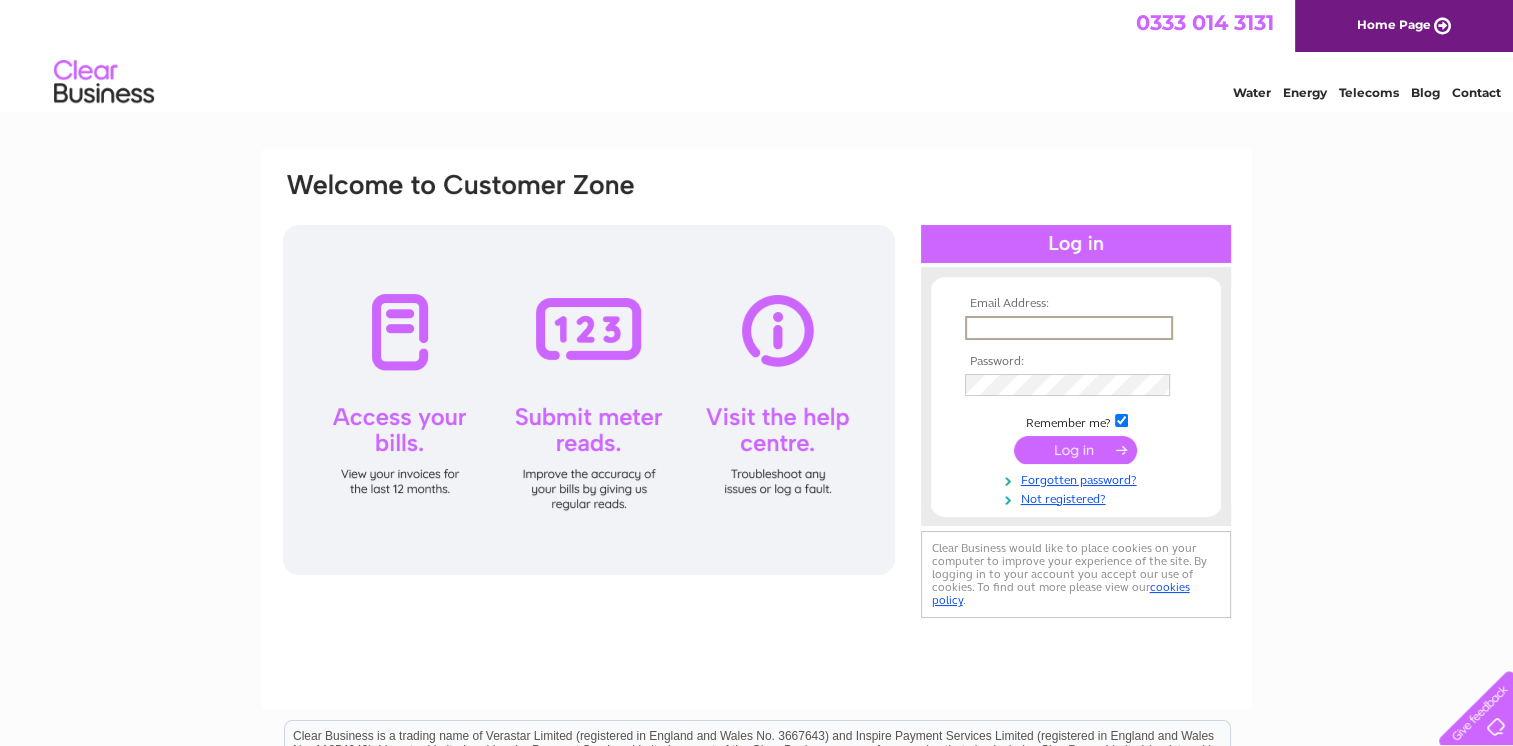type on "ianandjules@btinternet.com" 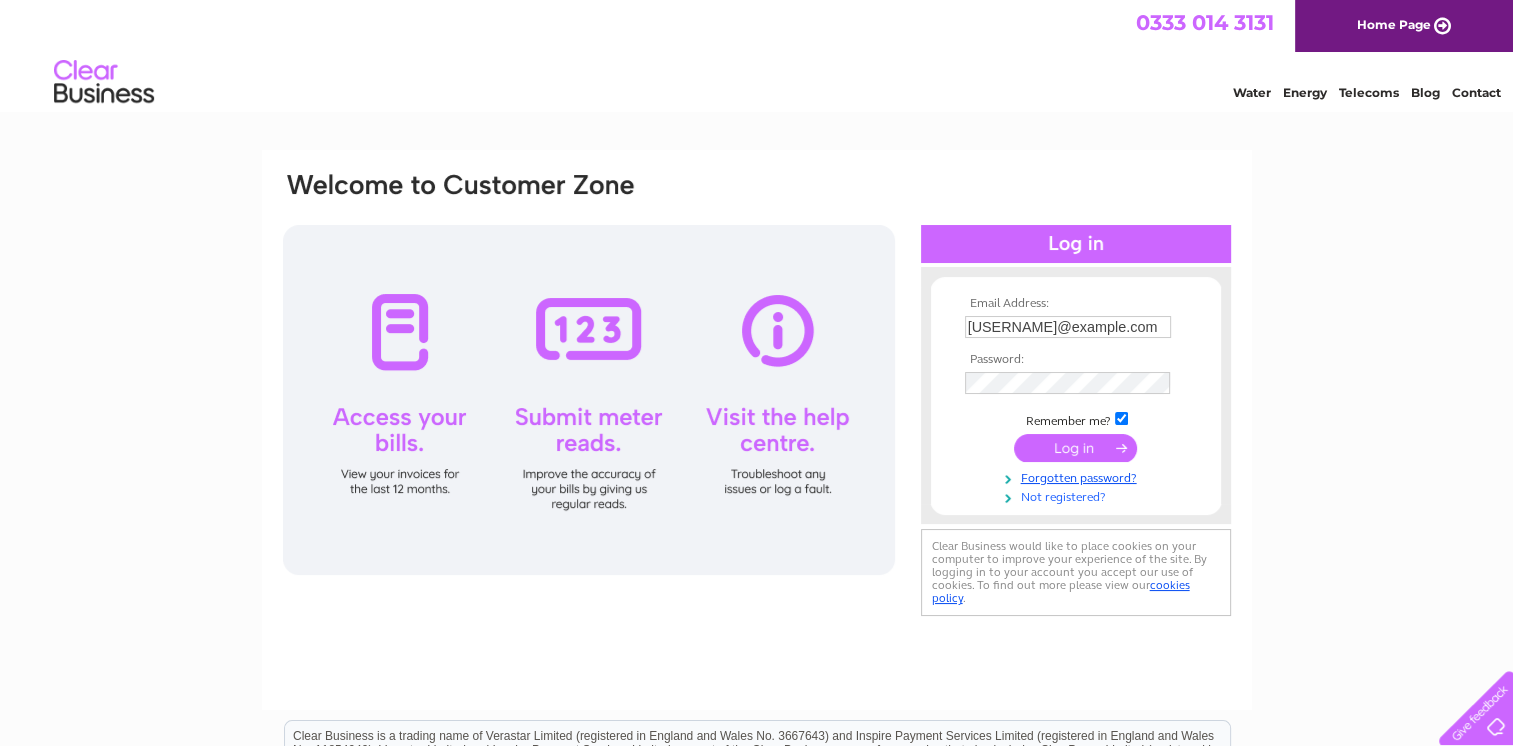 click on "Not registered?" at bounding box center (1078, 495) 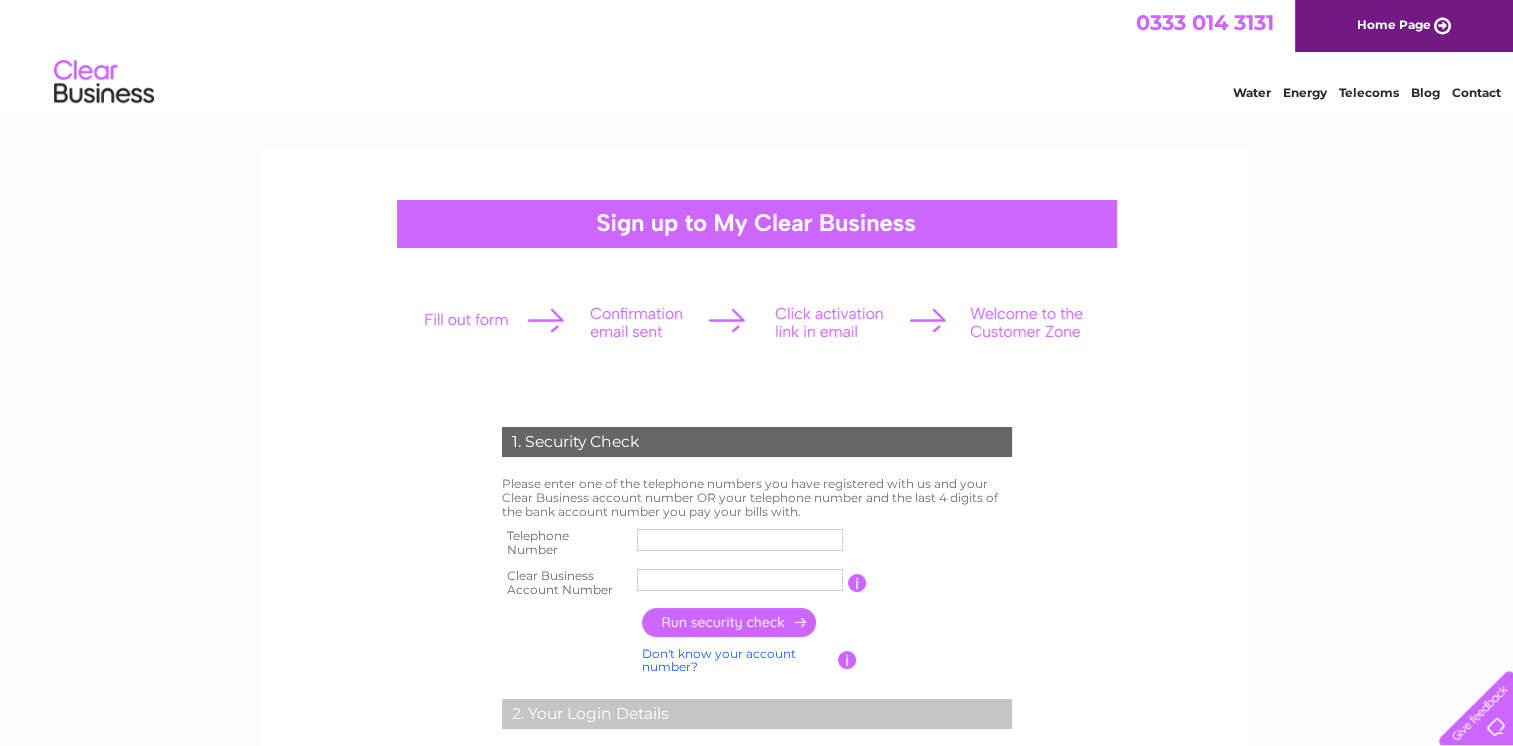 scroll, scrollTop: 0, scrollLeft: 0, axis: both 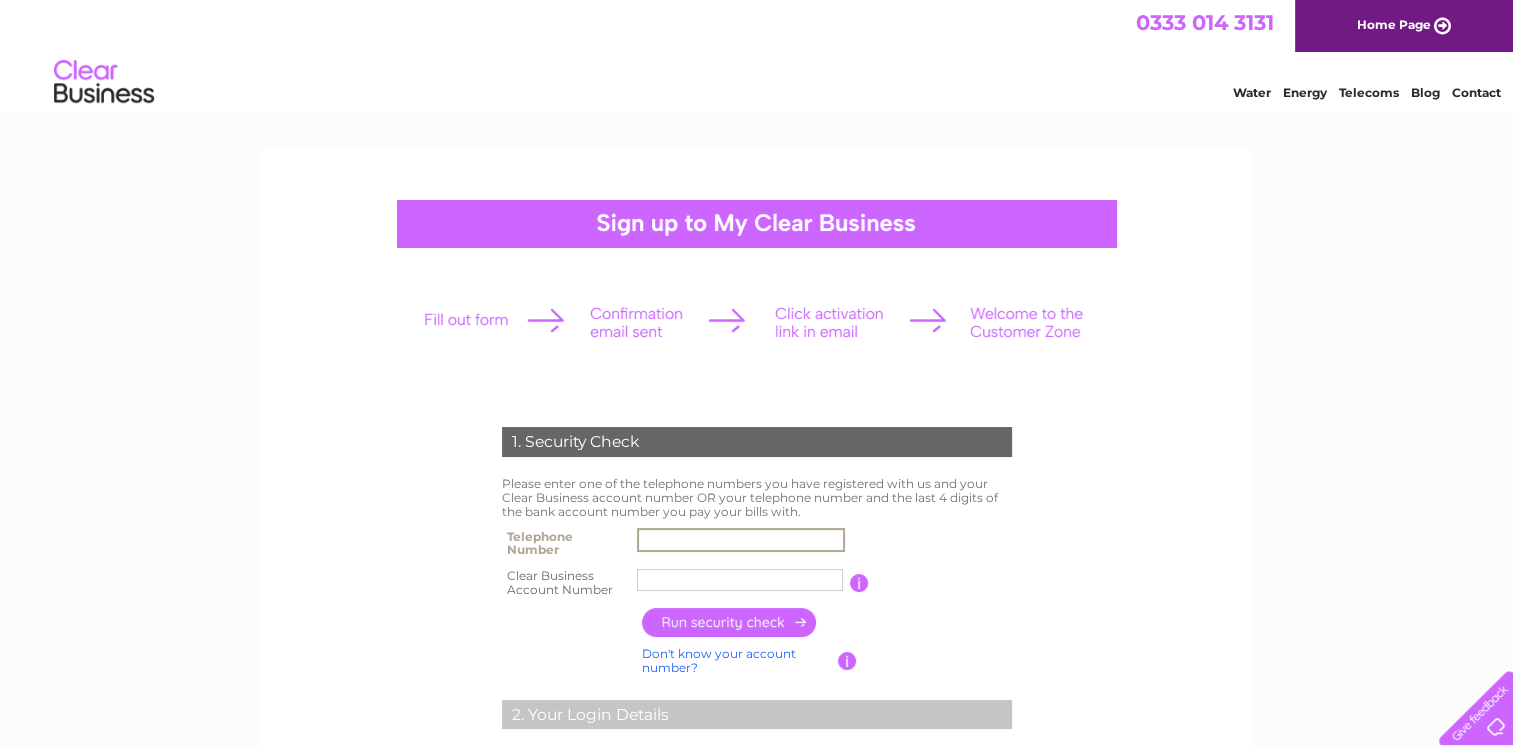 click on "1. Security Check
Please enter one of the telephone numbers you have registered with us and your Clear Business account number OR your telephone number and the last 4 digits of the bank account number you pay your bills with.
Telephone Number
Clear Business Account Number" at bounding box center [757, 761] 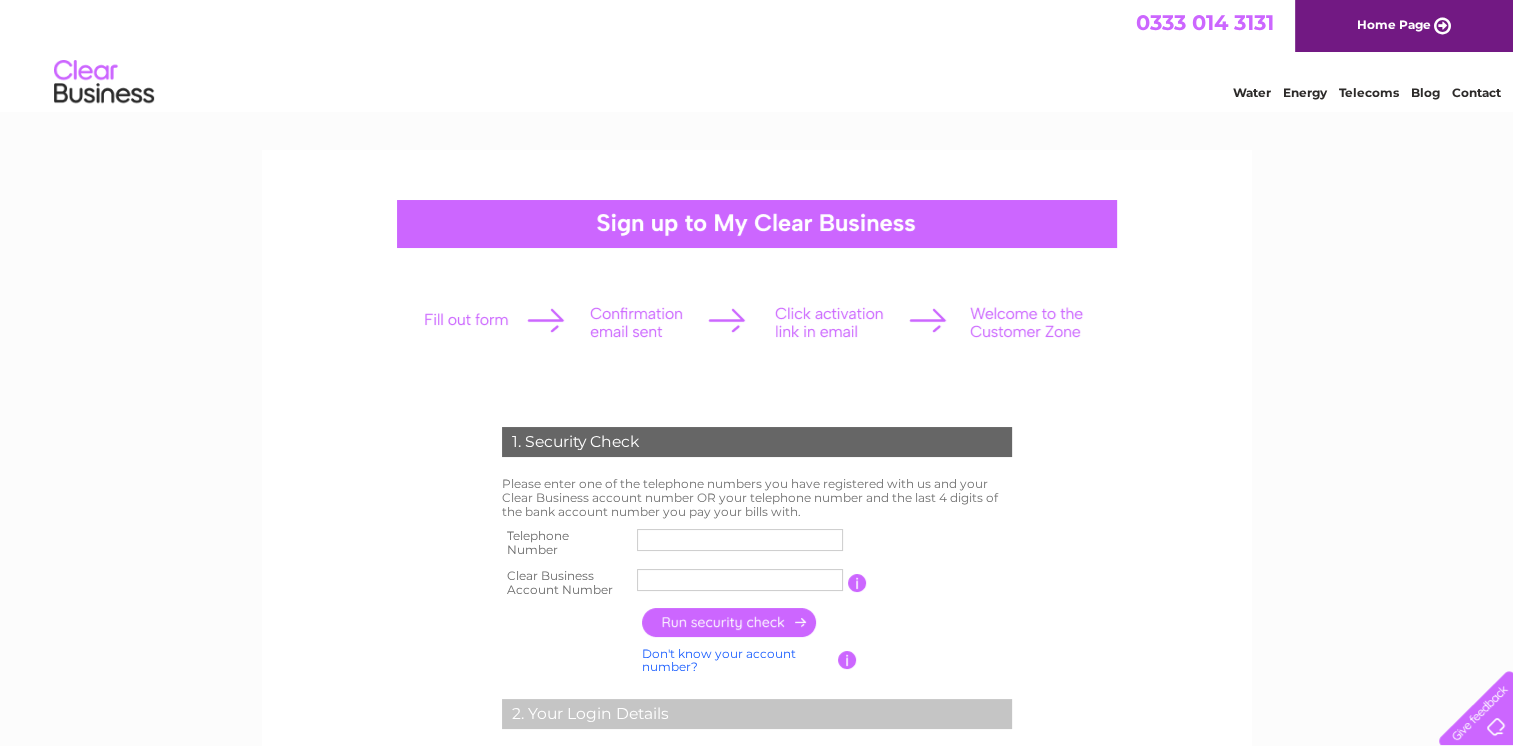 click at bounding box center [740, 540] 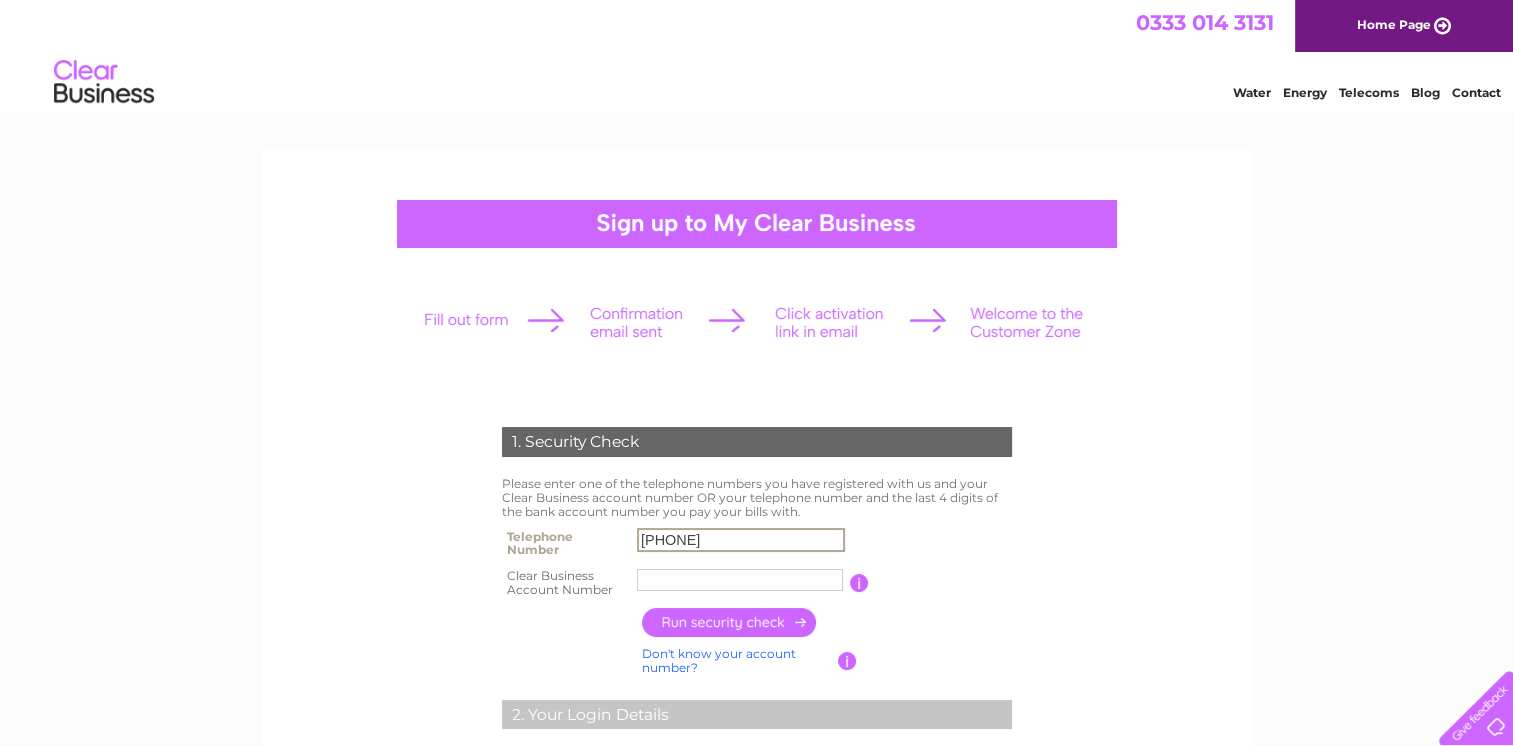 type on "01501762228" 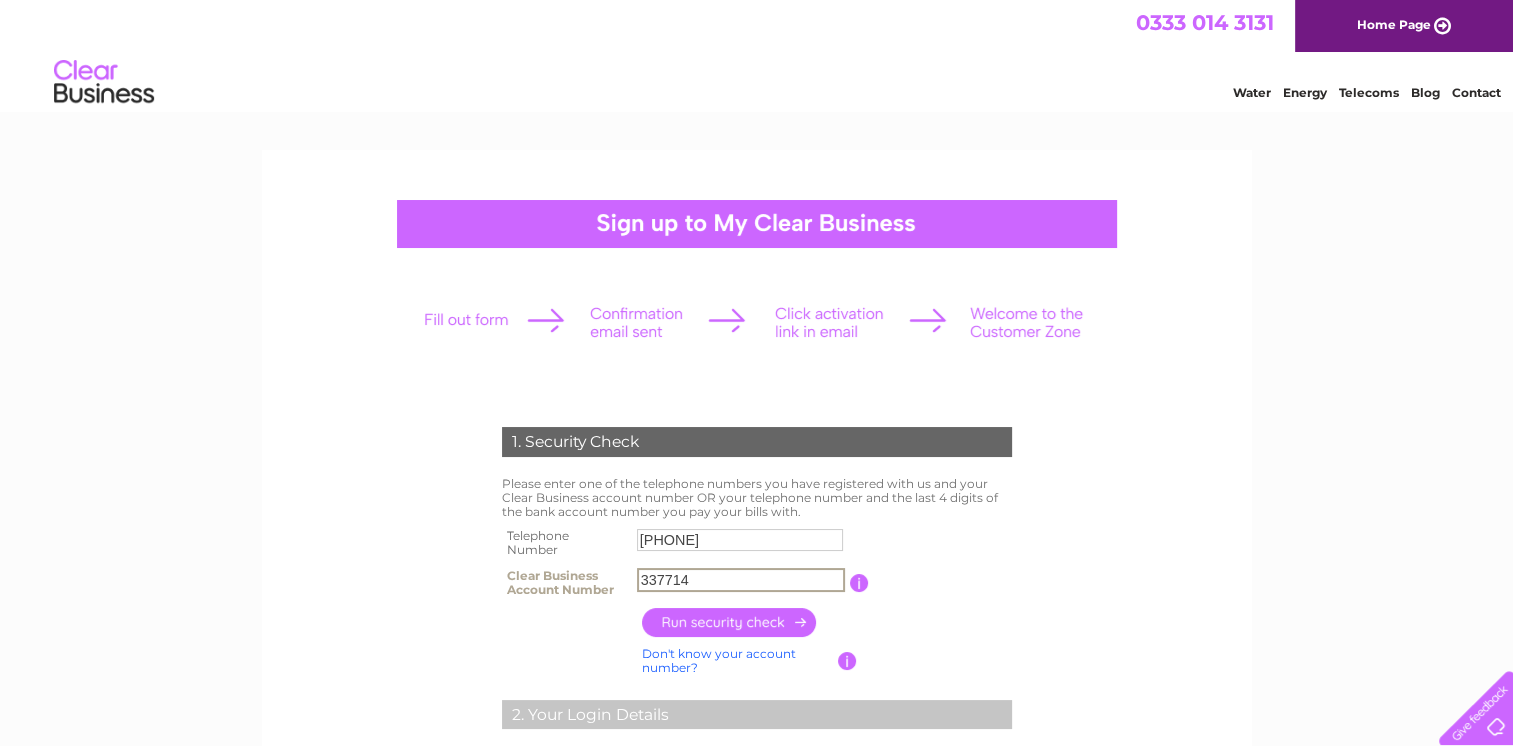 type on "337714" 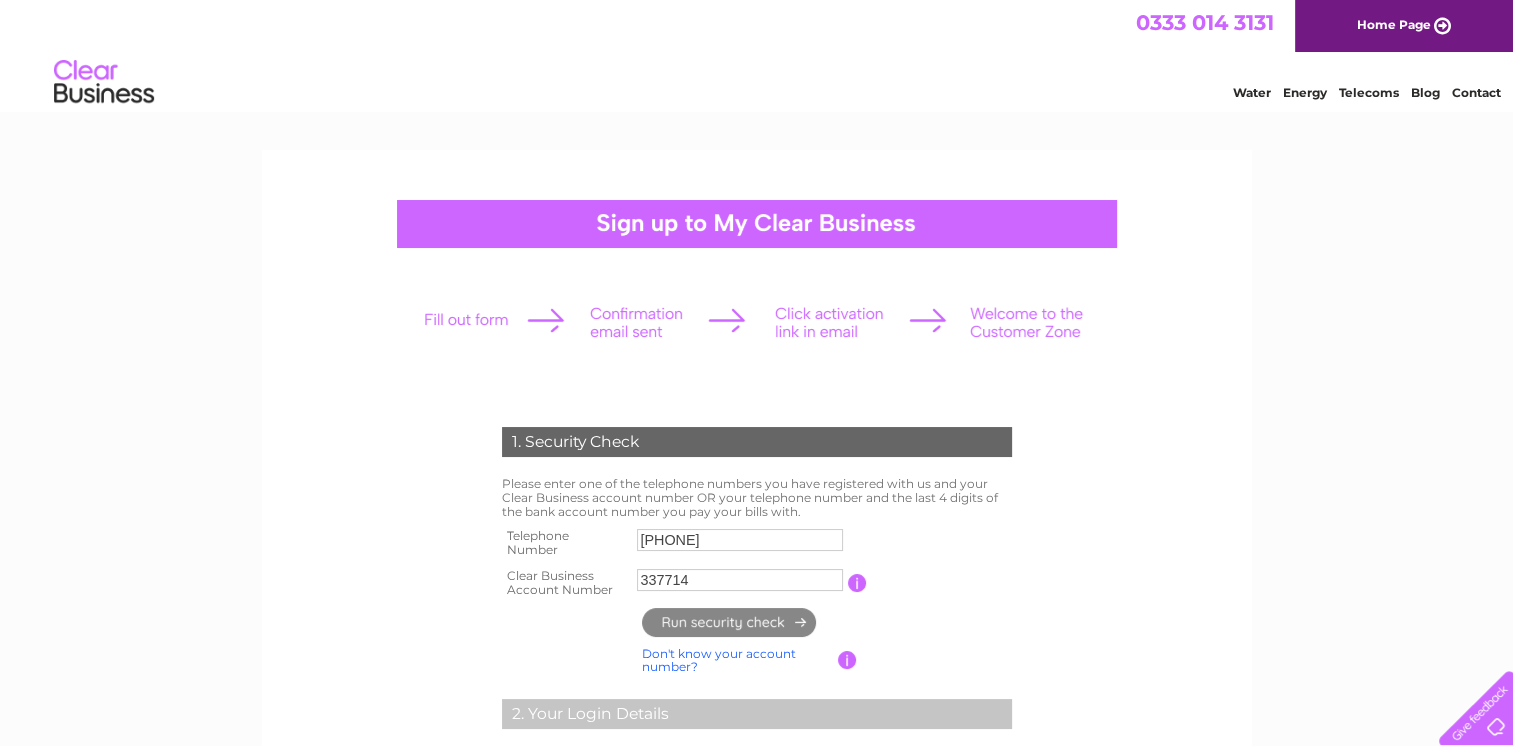 type on "**********" 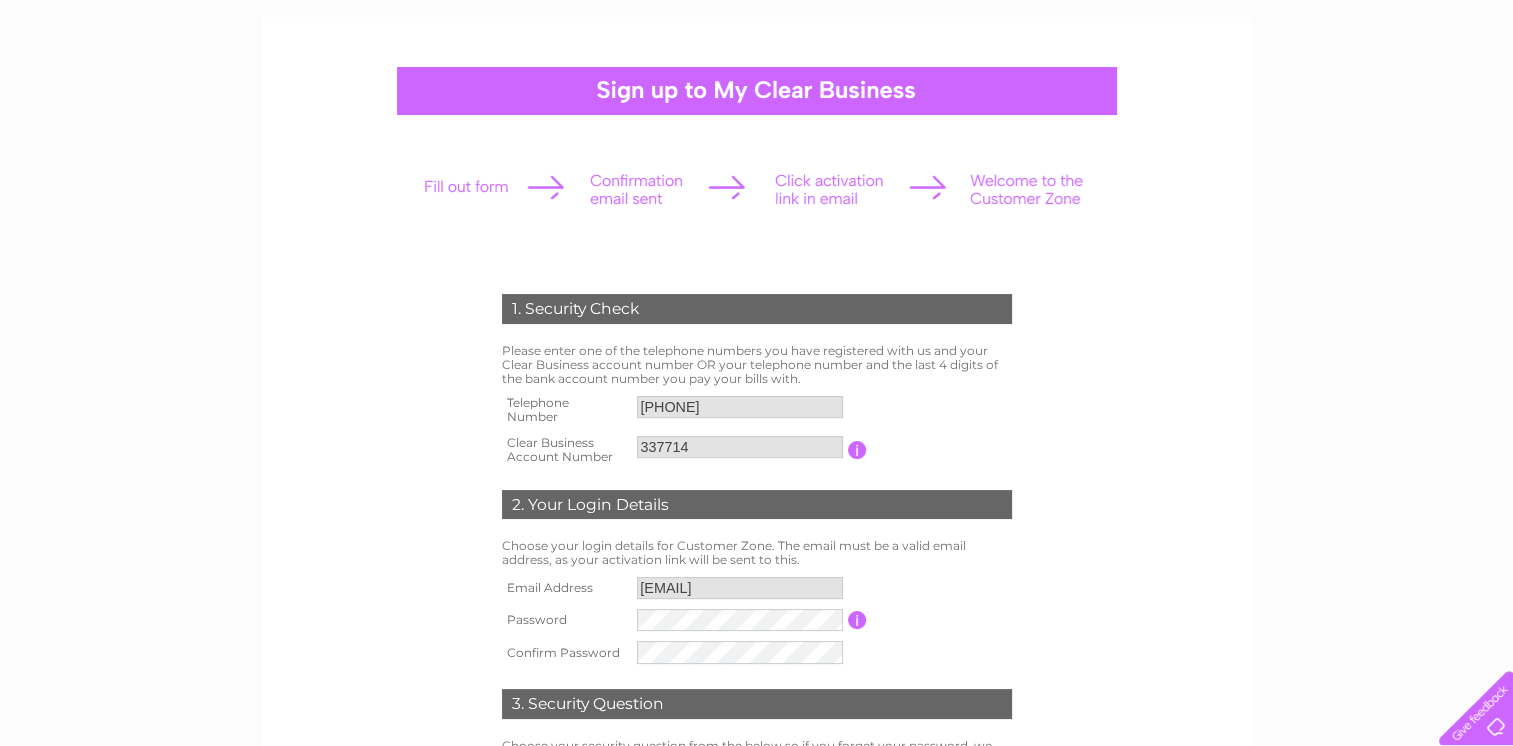 scroll, scrollTop: 226, scrollLeft: 0, axis: vertical 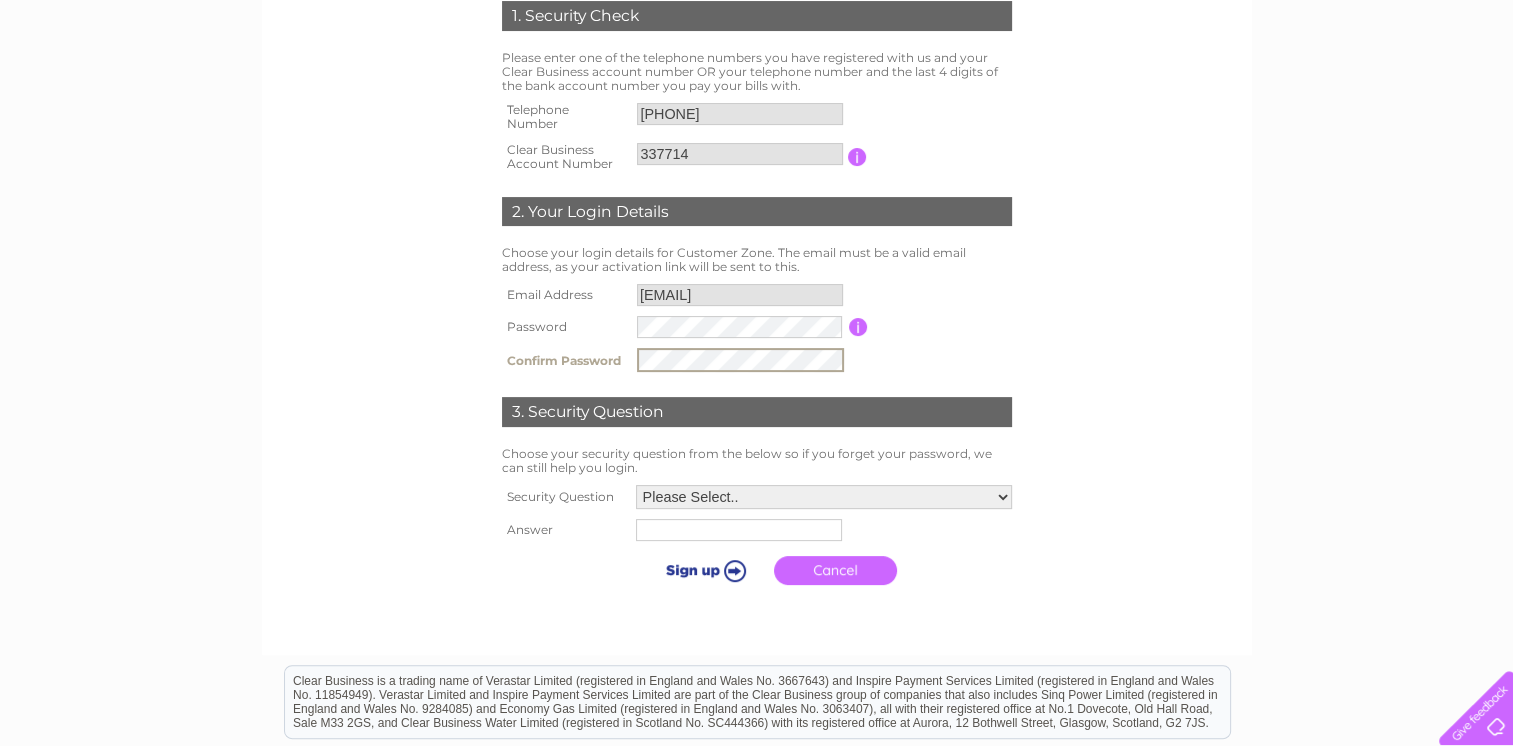 click on "Please Select..
In what town or city was your first job?
In what town or city did you meet your spouse/partner?
In what town or city did your mother and father meet?
What street did you live on as a child?
What was the name of your first pet?
Who was your childhood hero?" at bounding box center (824, 497) 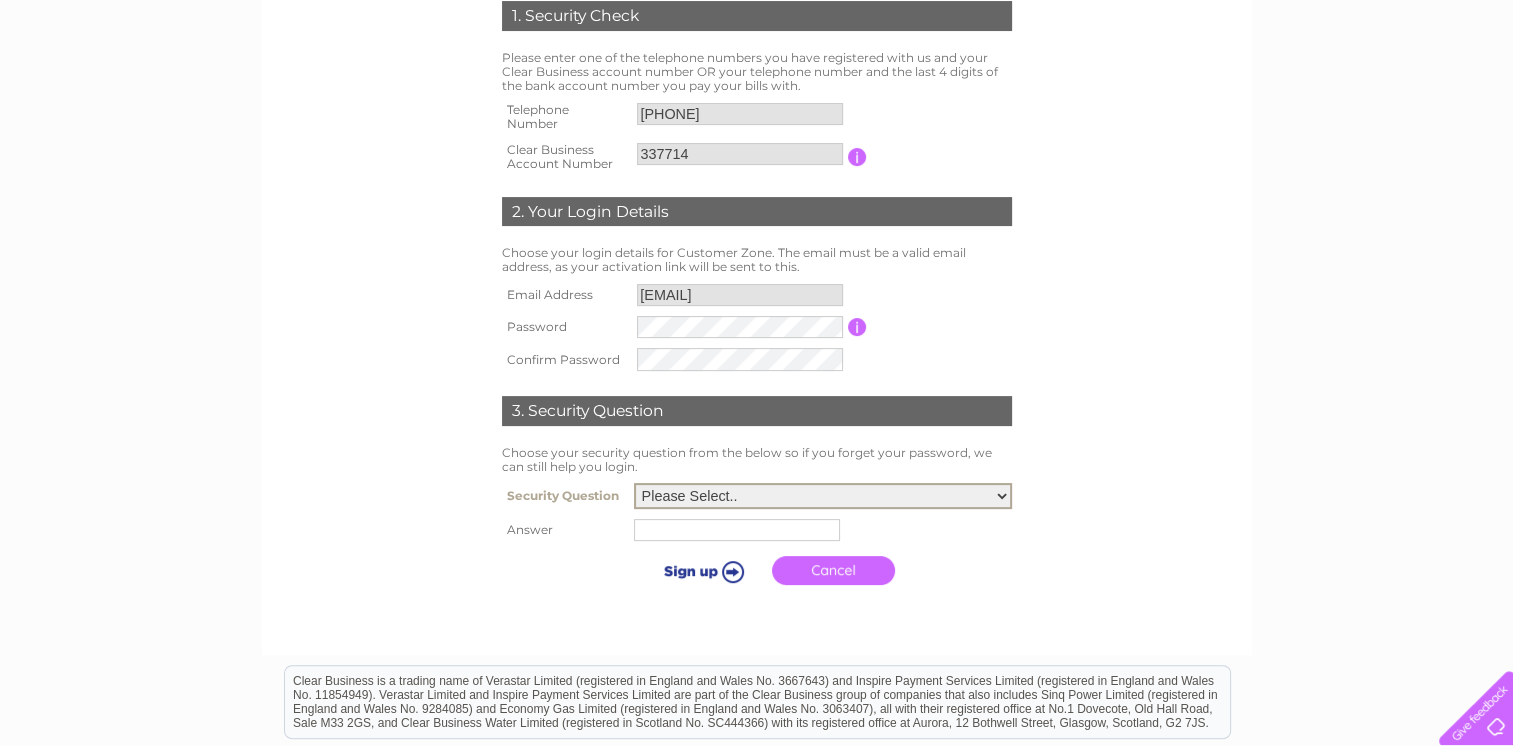 select on "6" 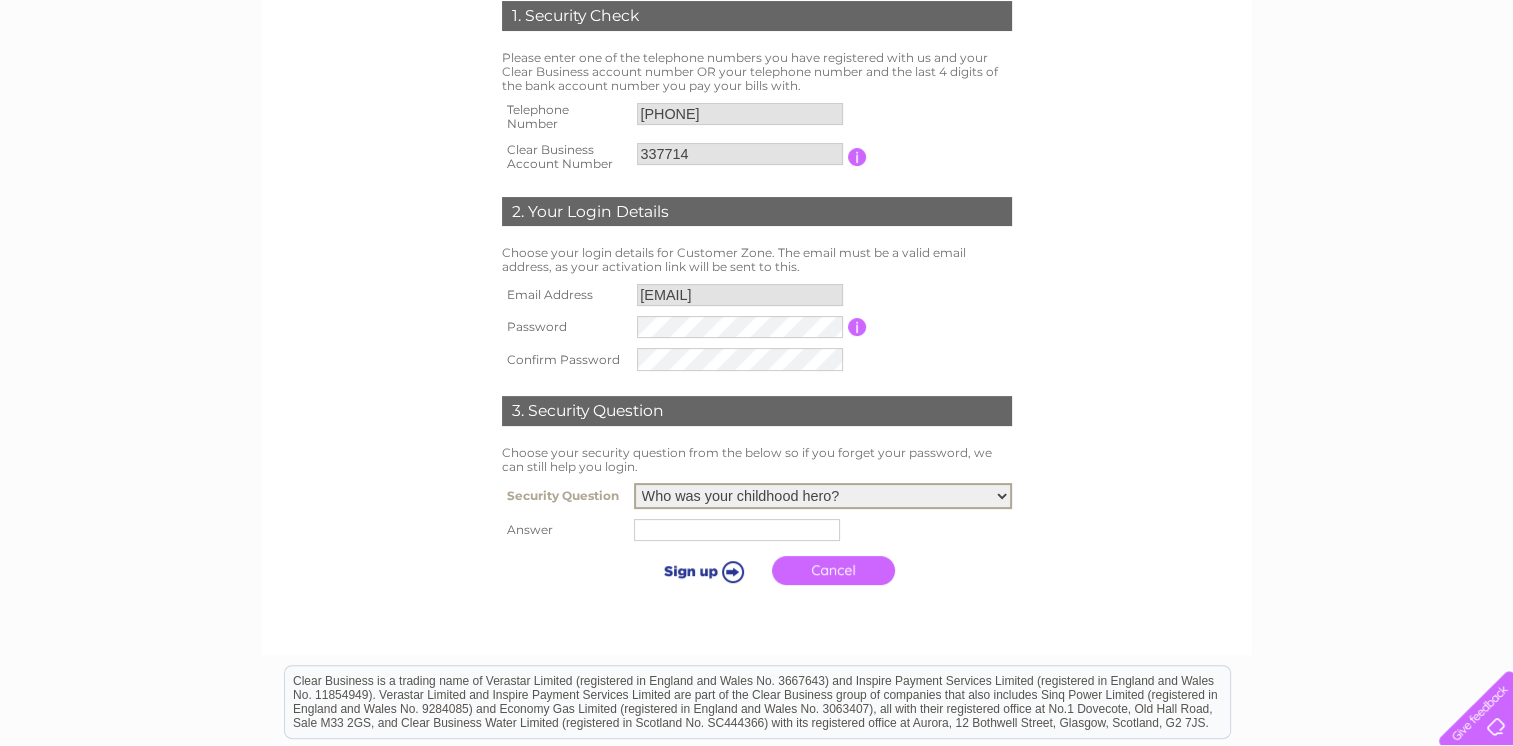 click at bounding box center (737, 530) 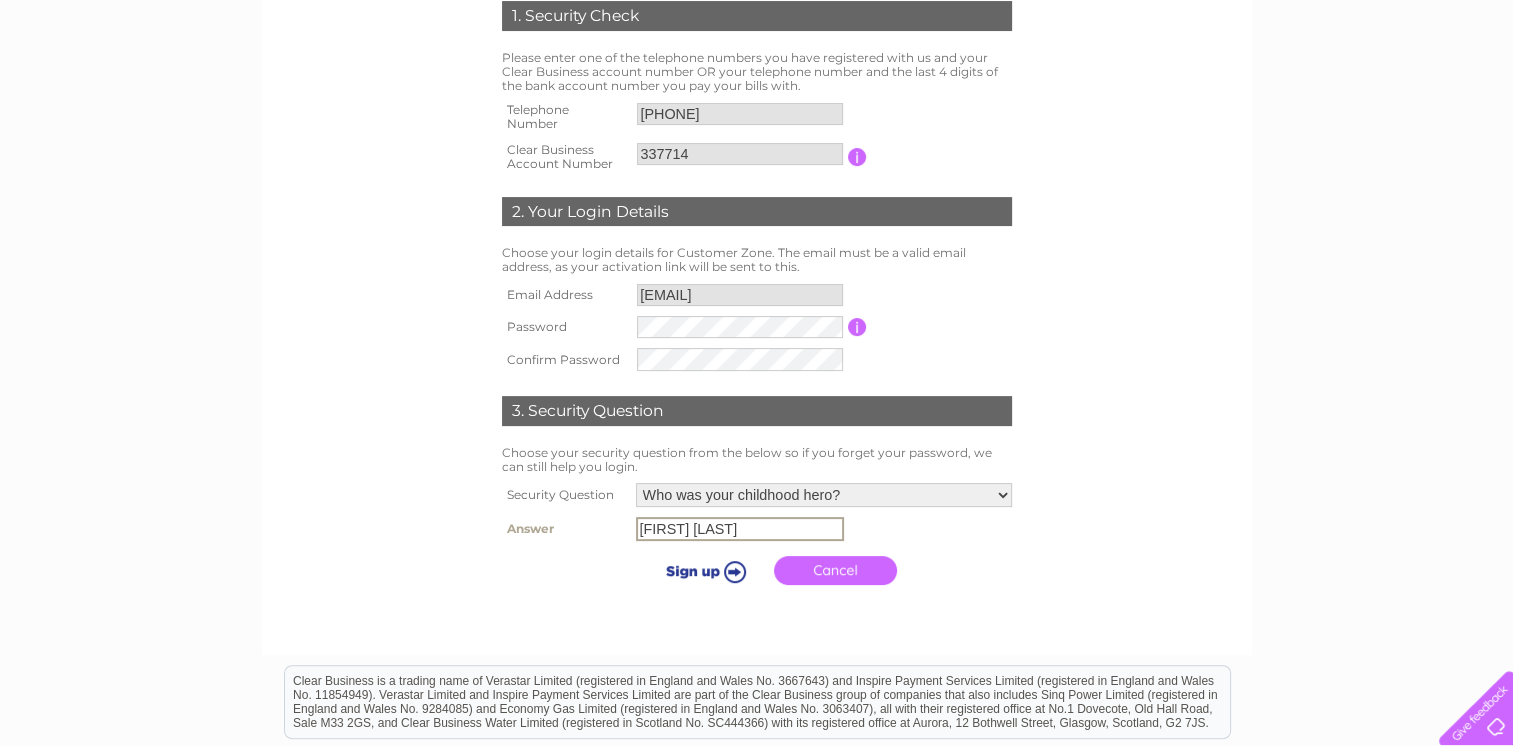 type on "Andy Irvine" 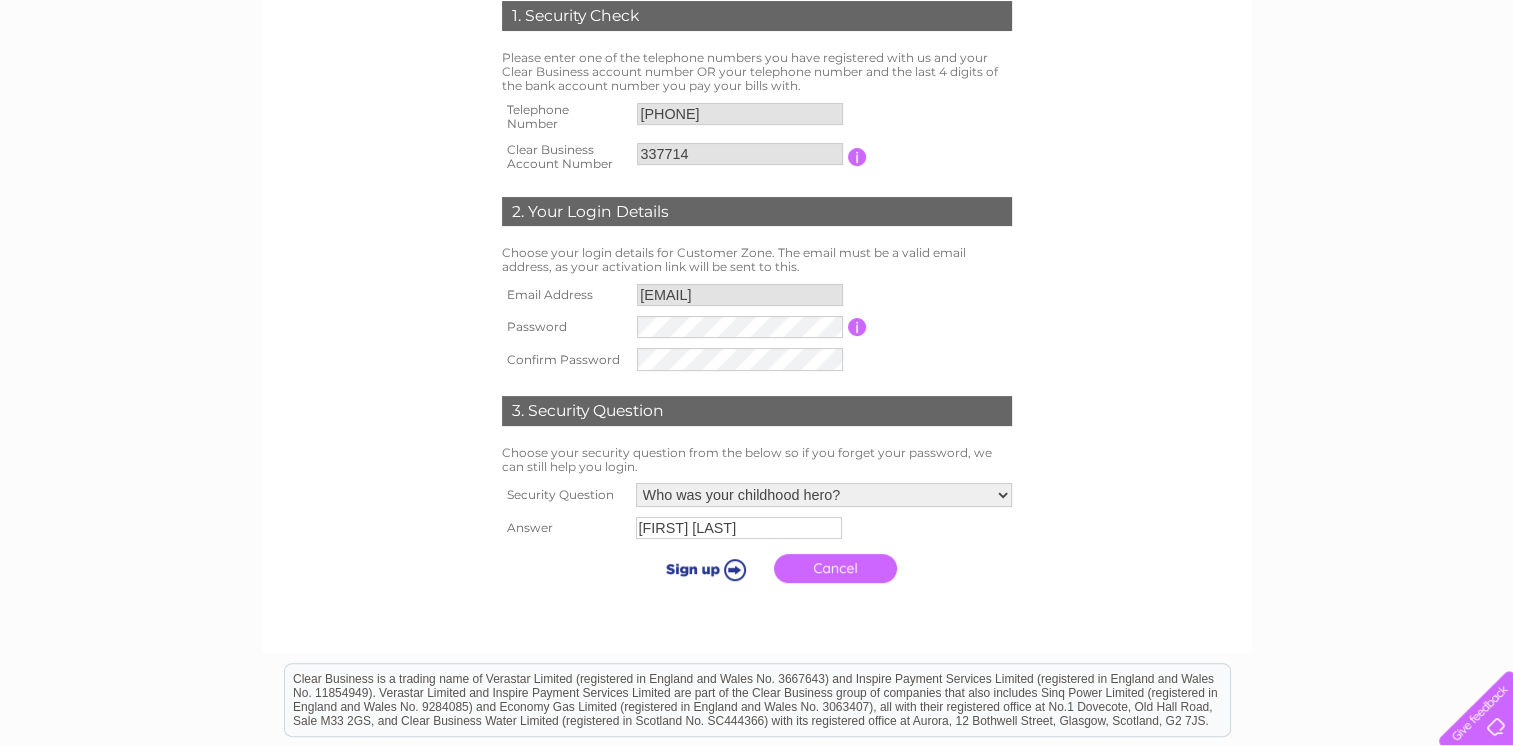 click at bounding box center [702, 569] 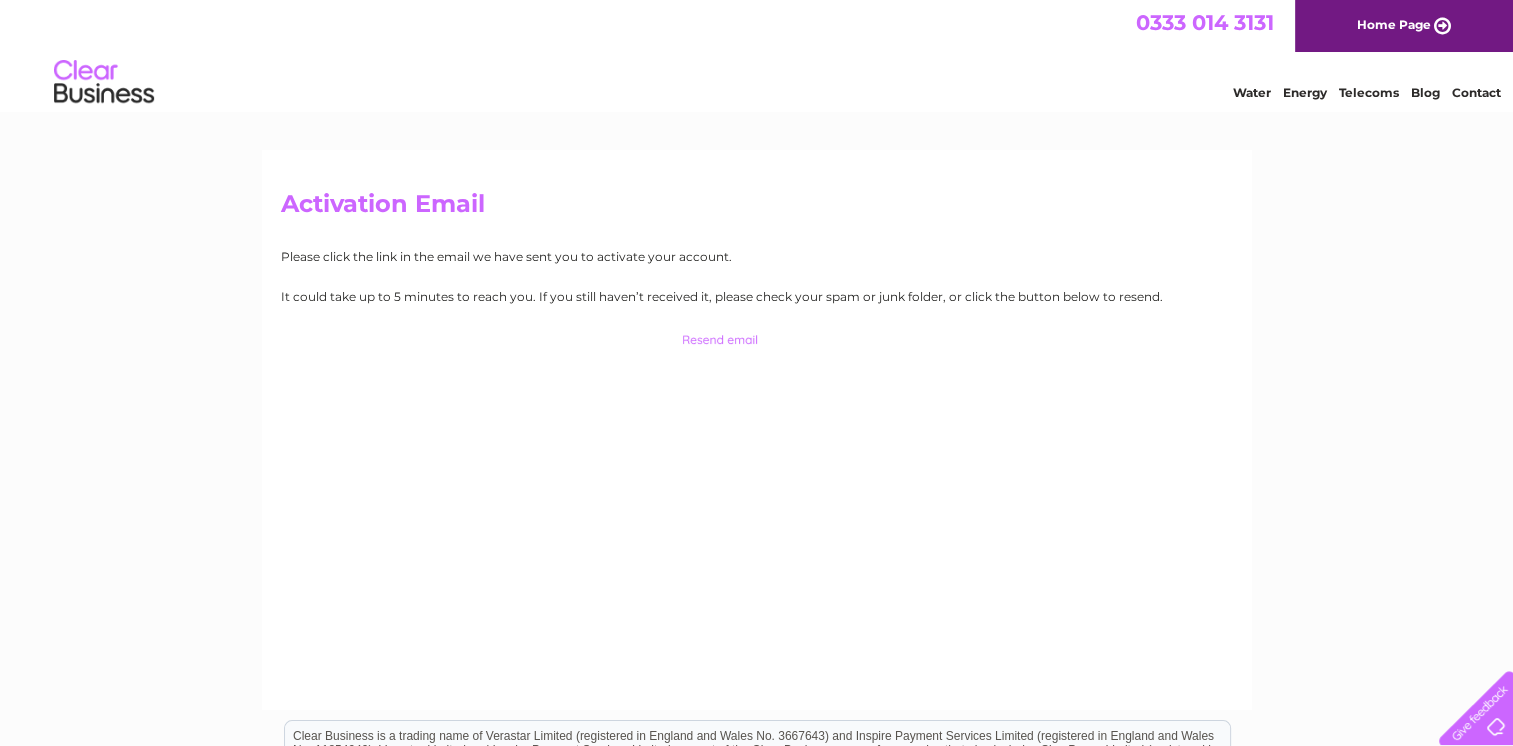 scroll, scrollTop: 0, scrollLeft: 0, axis: both 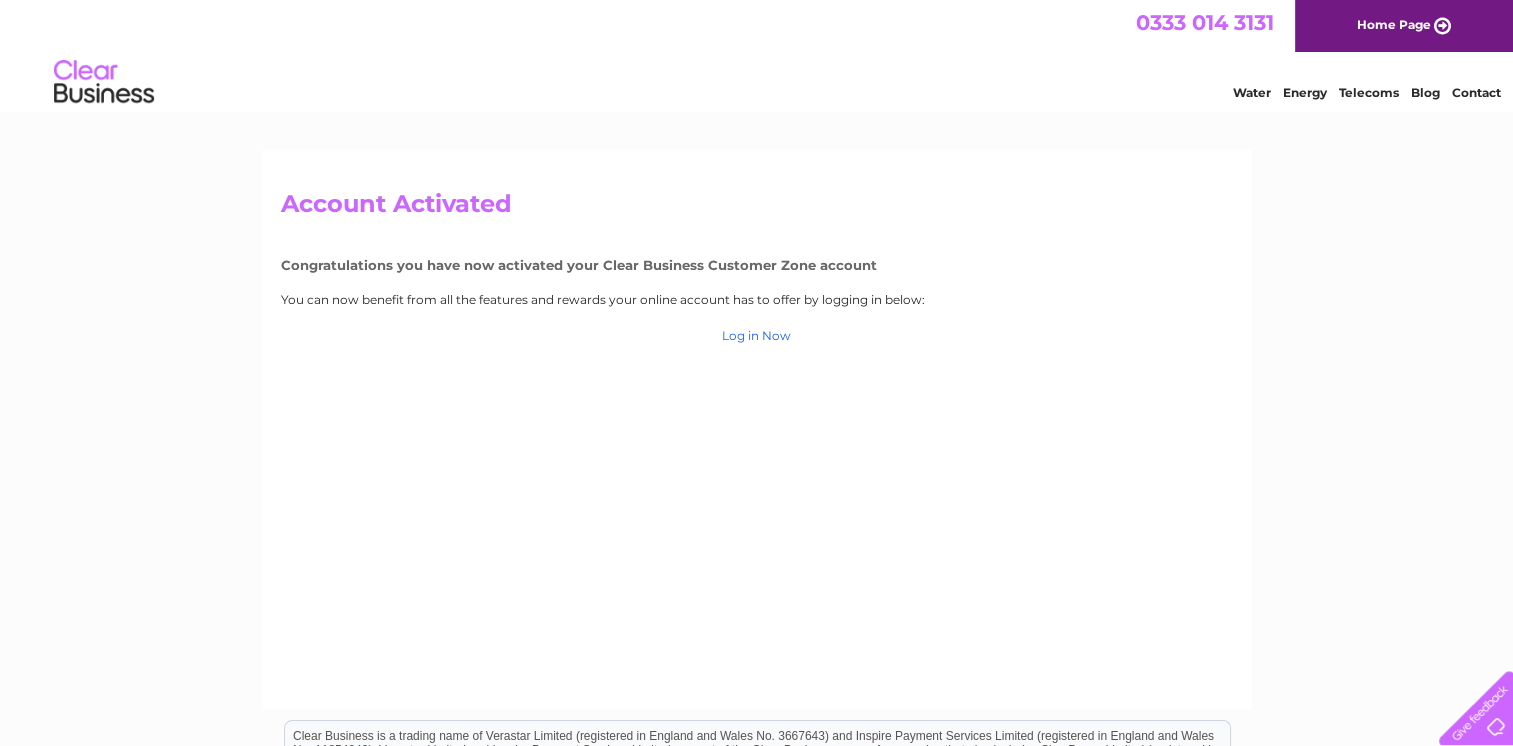 click on "Log in Now" at bounding box center (756, 335) 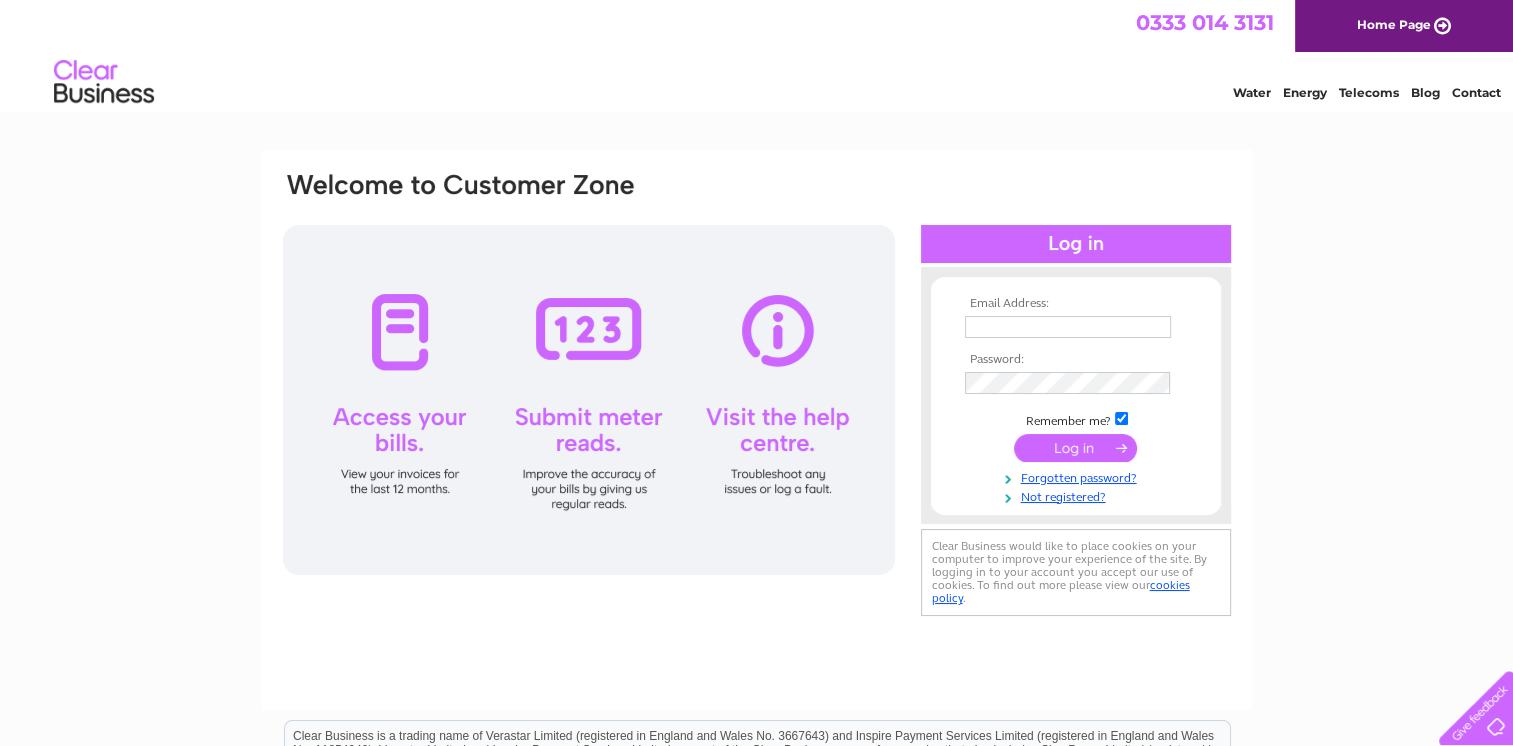 scroll, scrollTop: 0, scrollLeft: 0, axis: both 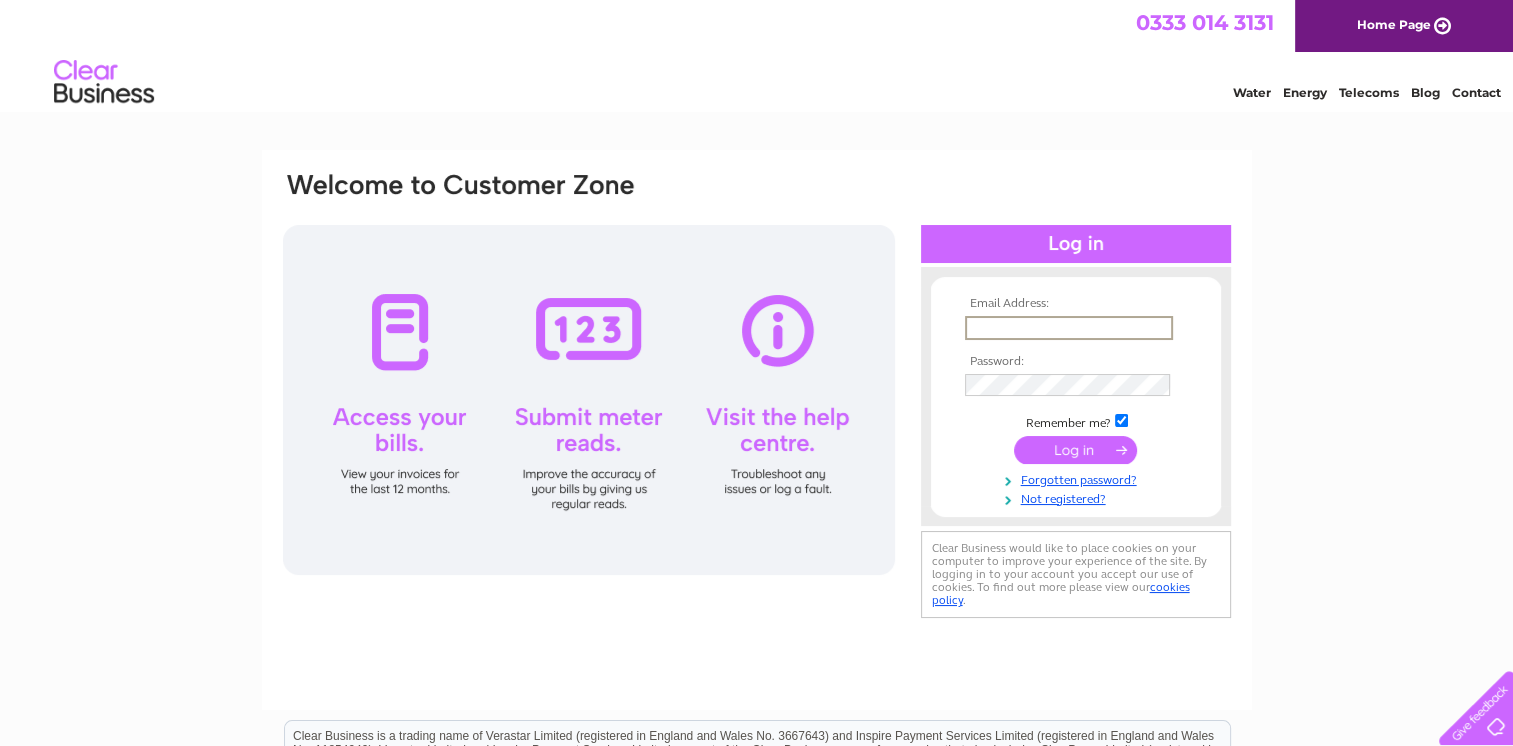 type on "ianandjules@btinternet.com" 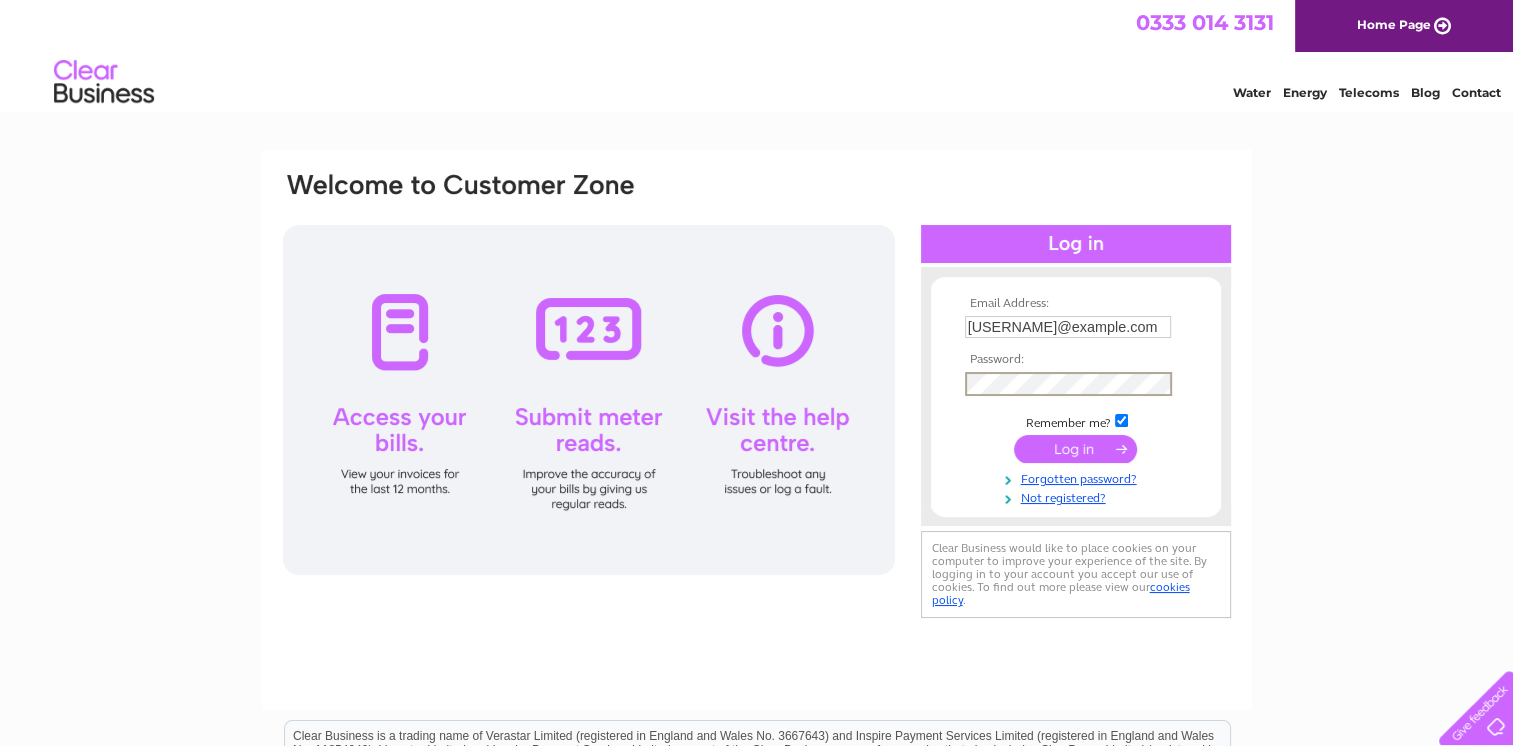 click at bounding box center (1075, 449) 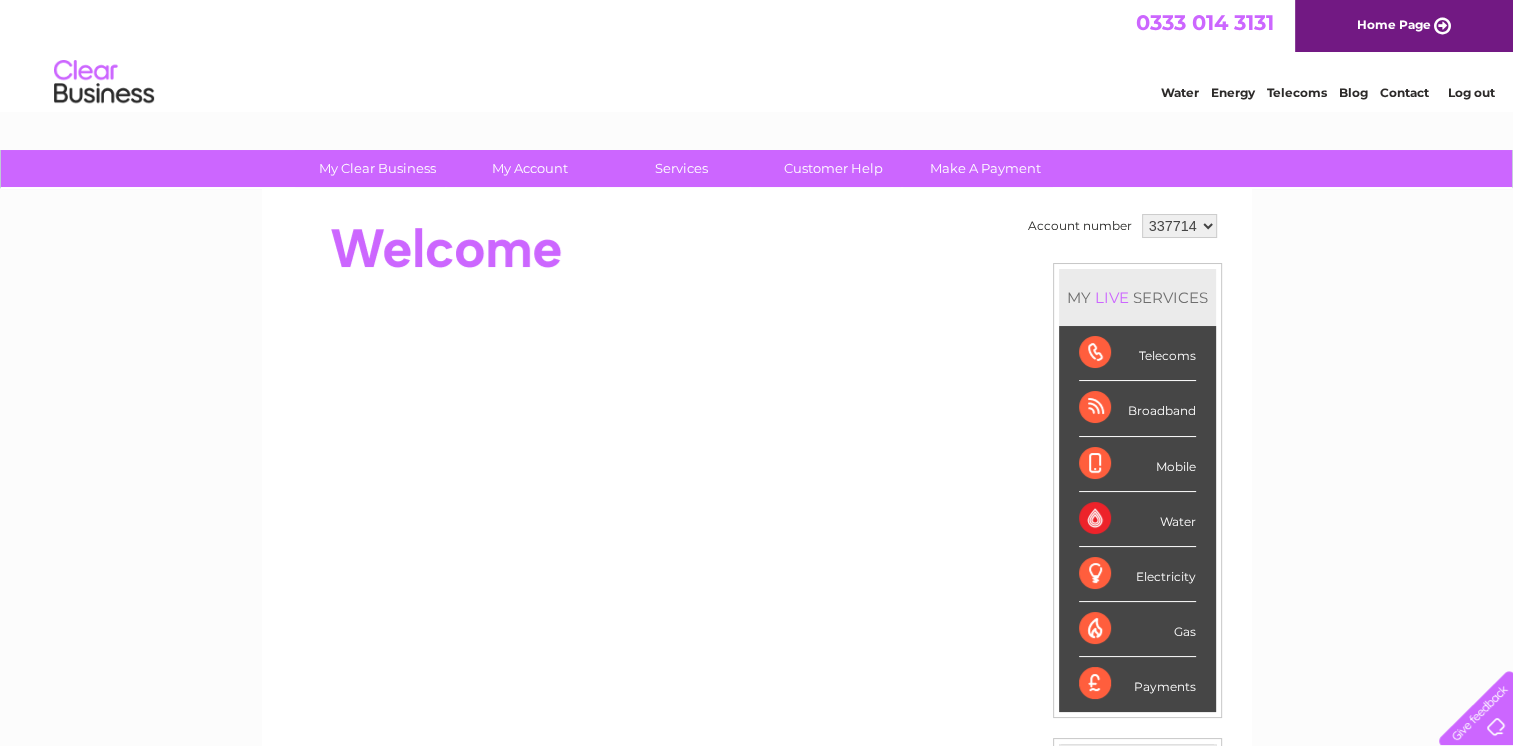 scroll, scrollTop: 0, scrollLeft: 0, axis: both 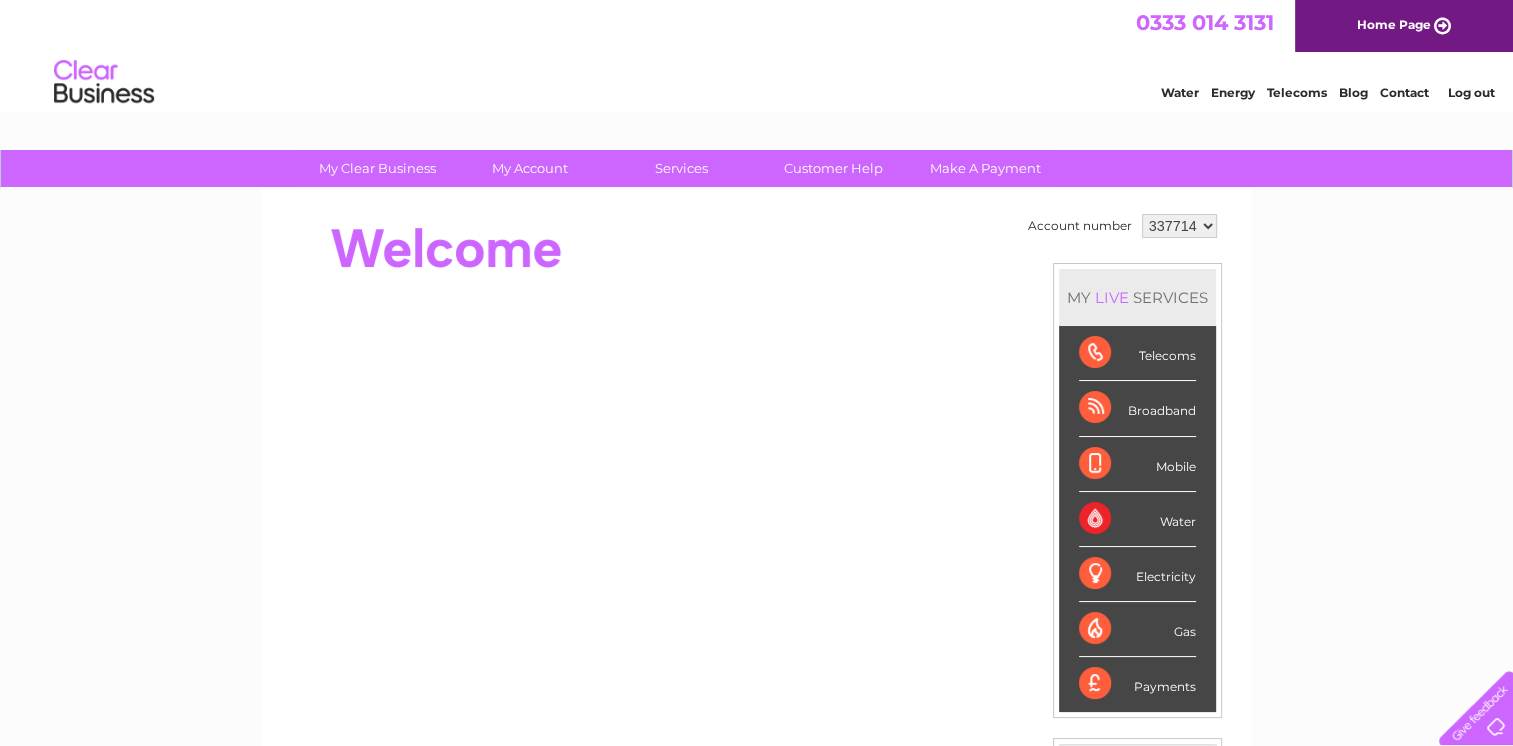 click on "337714" at bounding box center [1179, 226] 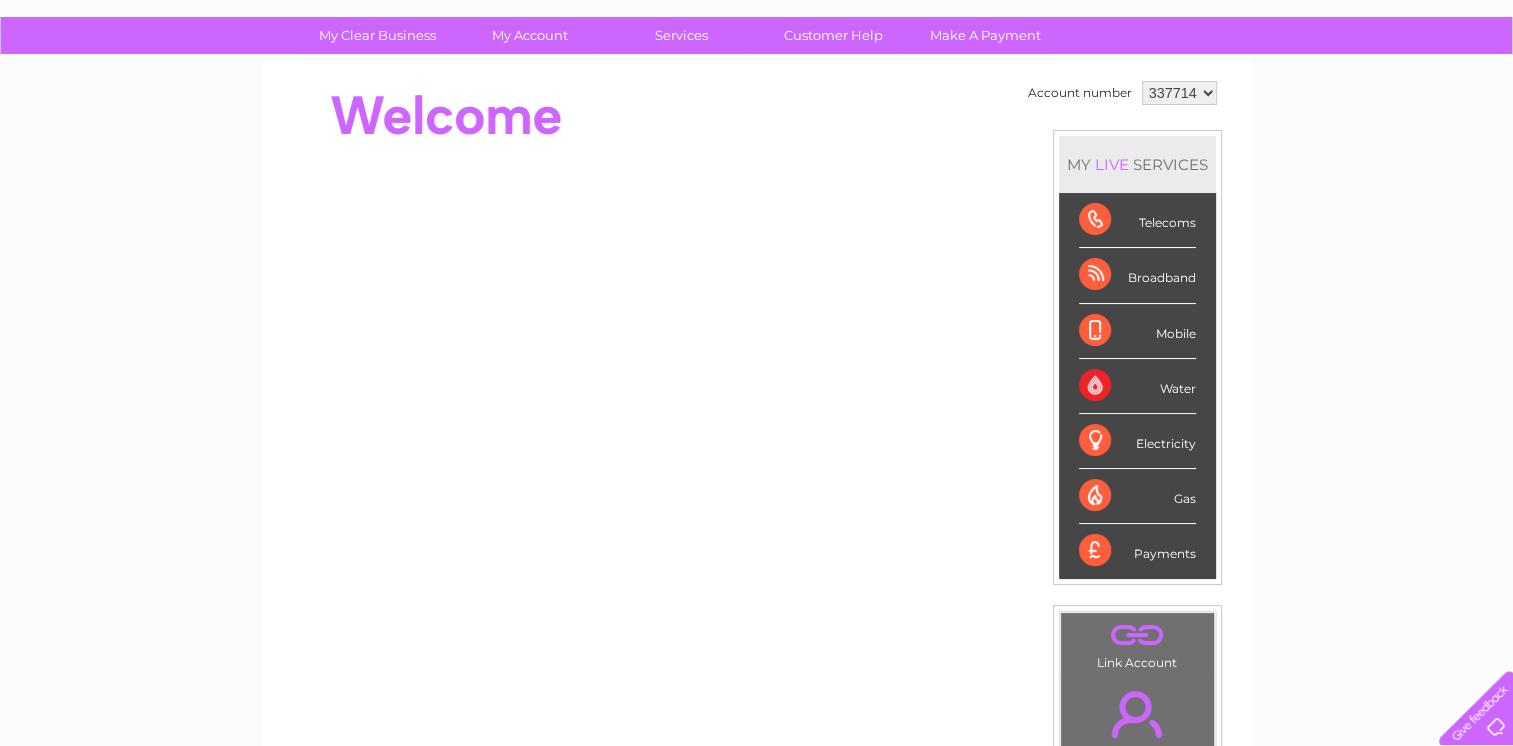 scroll, scrollTop: 200, scrollLeft: 0, axis: vertical 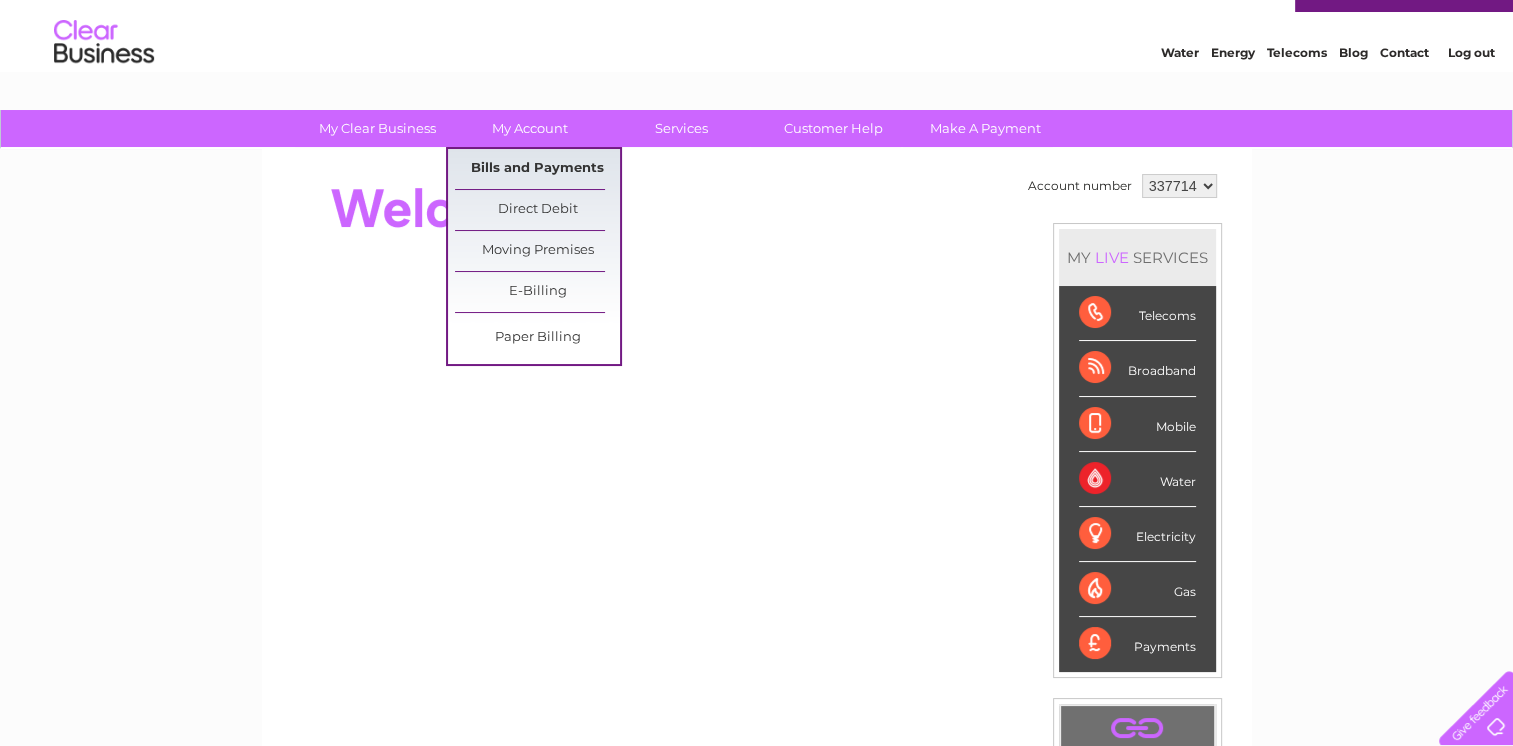 click on "Bills and Payments" at bounding box center [537, 169] 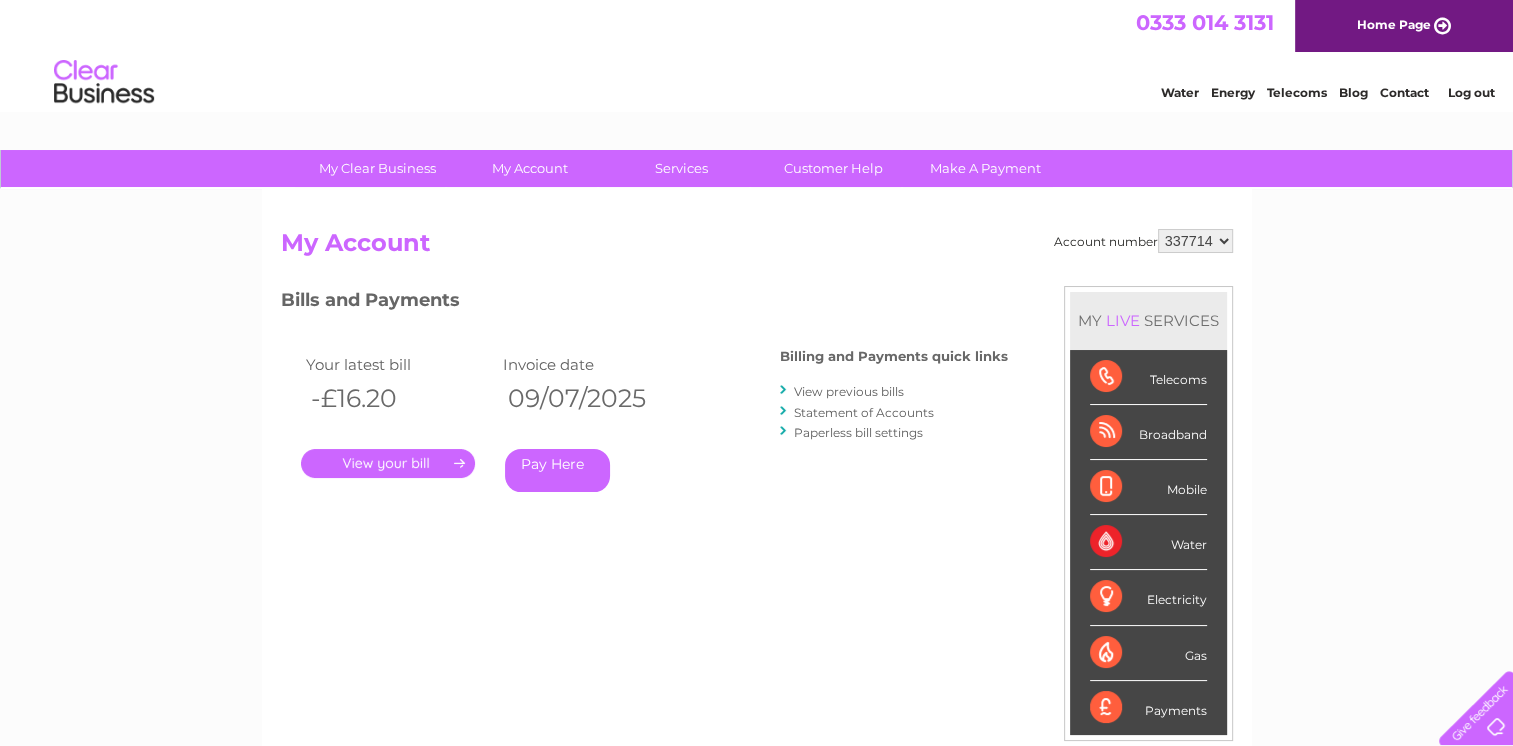 scroll, scrollTop: 0, scrollLeft: 0, axis: both 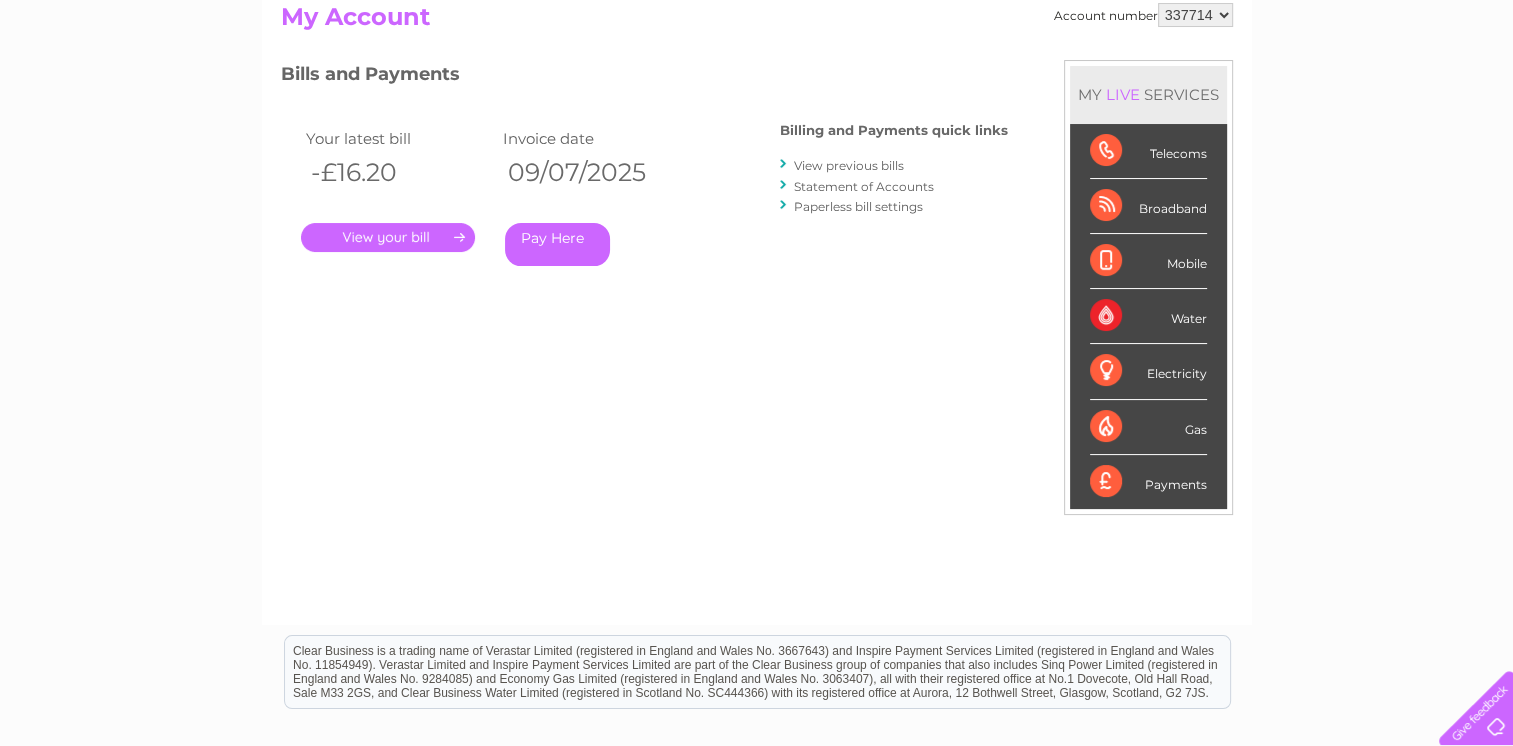 click on "View previous bills" at bounding box center (849, 165) 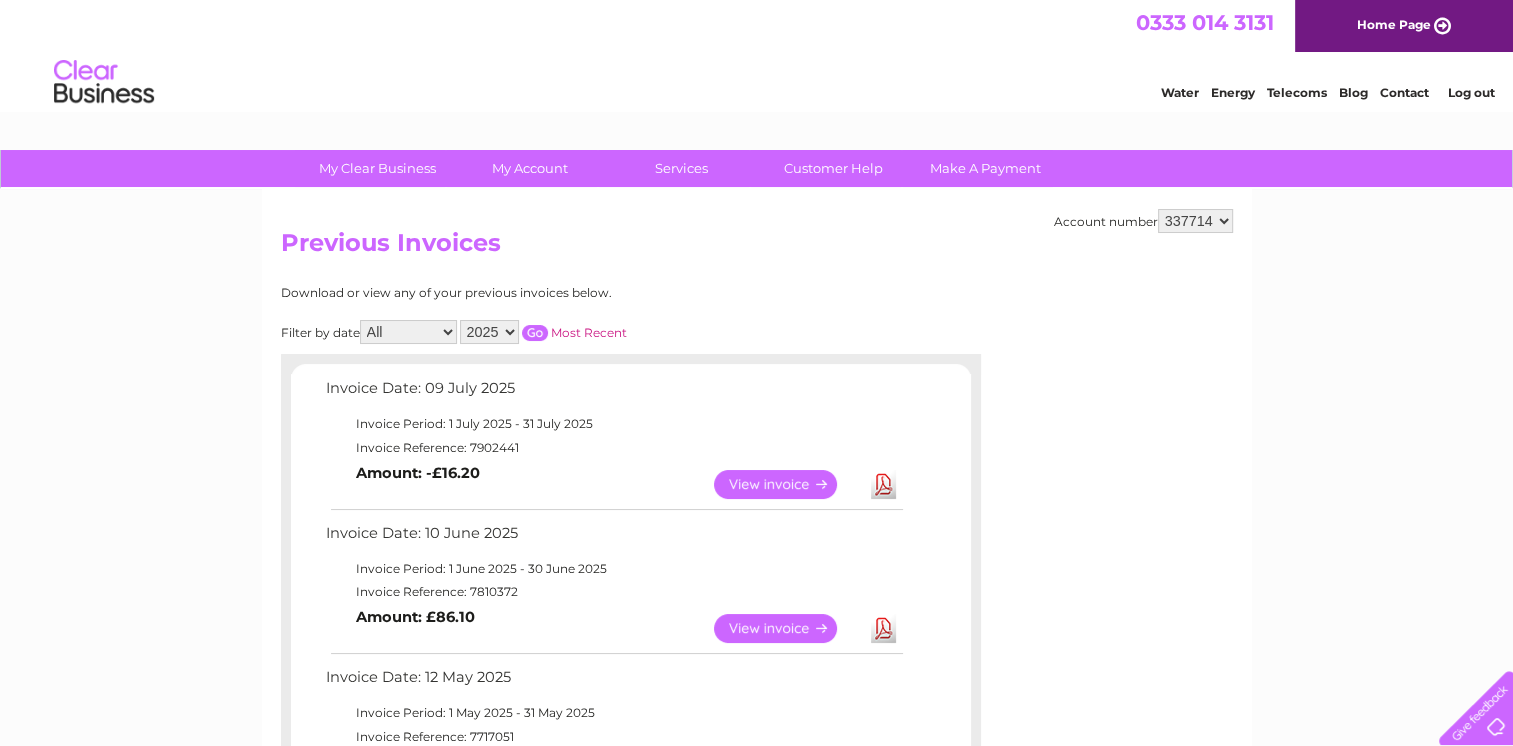 scroll, scrollTop: 0, scrollLeft: 0, axis: both 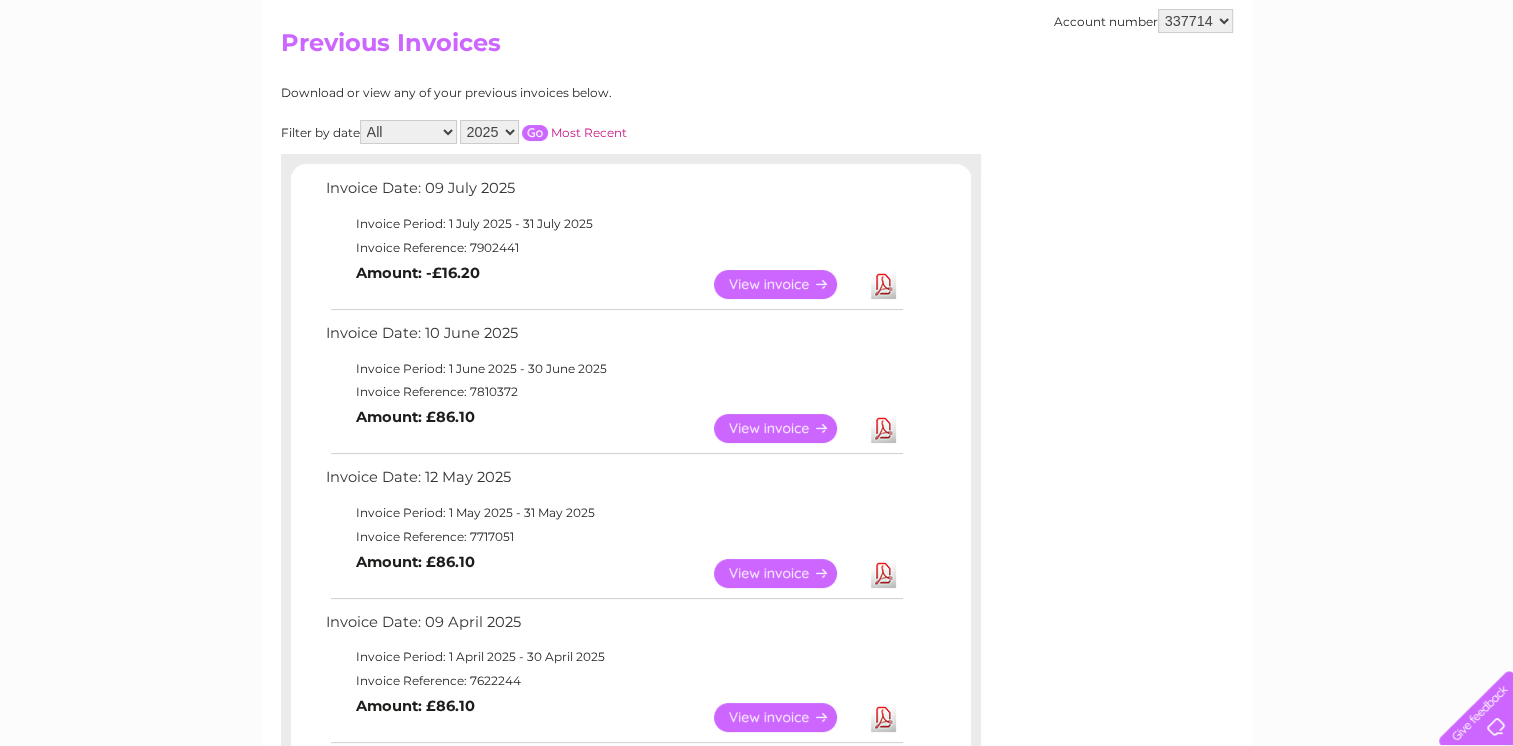 click on "2025
2024
2023
2022" at bounding box center (489, 132) 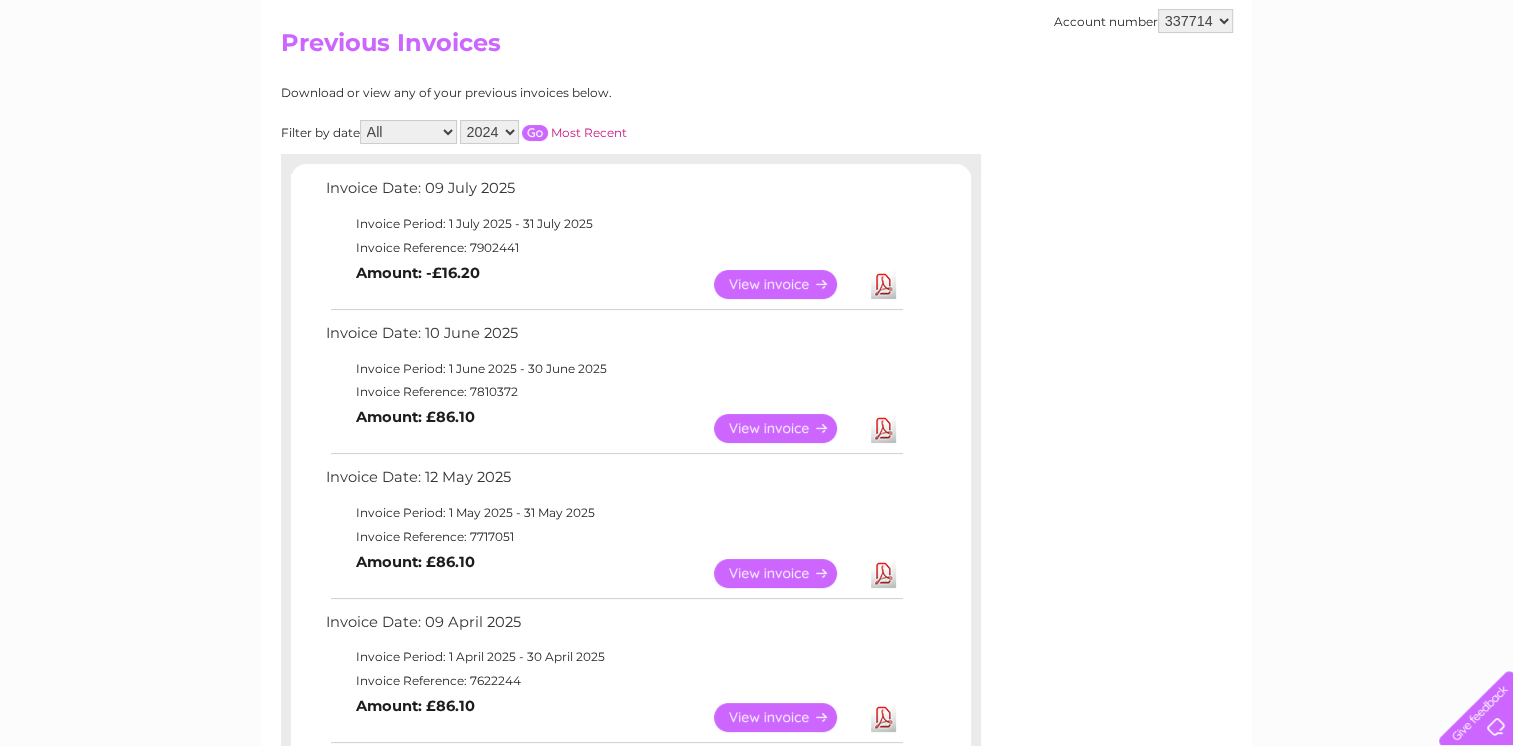 click on "2025
2024
2023
2022" at bounding box center [489, 132] 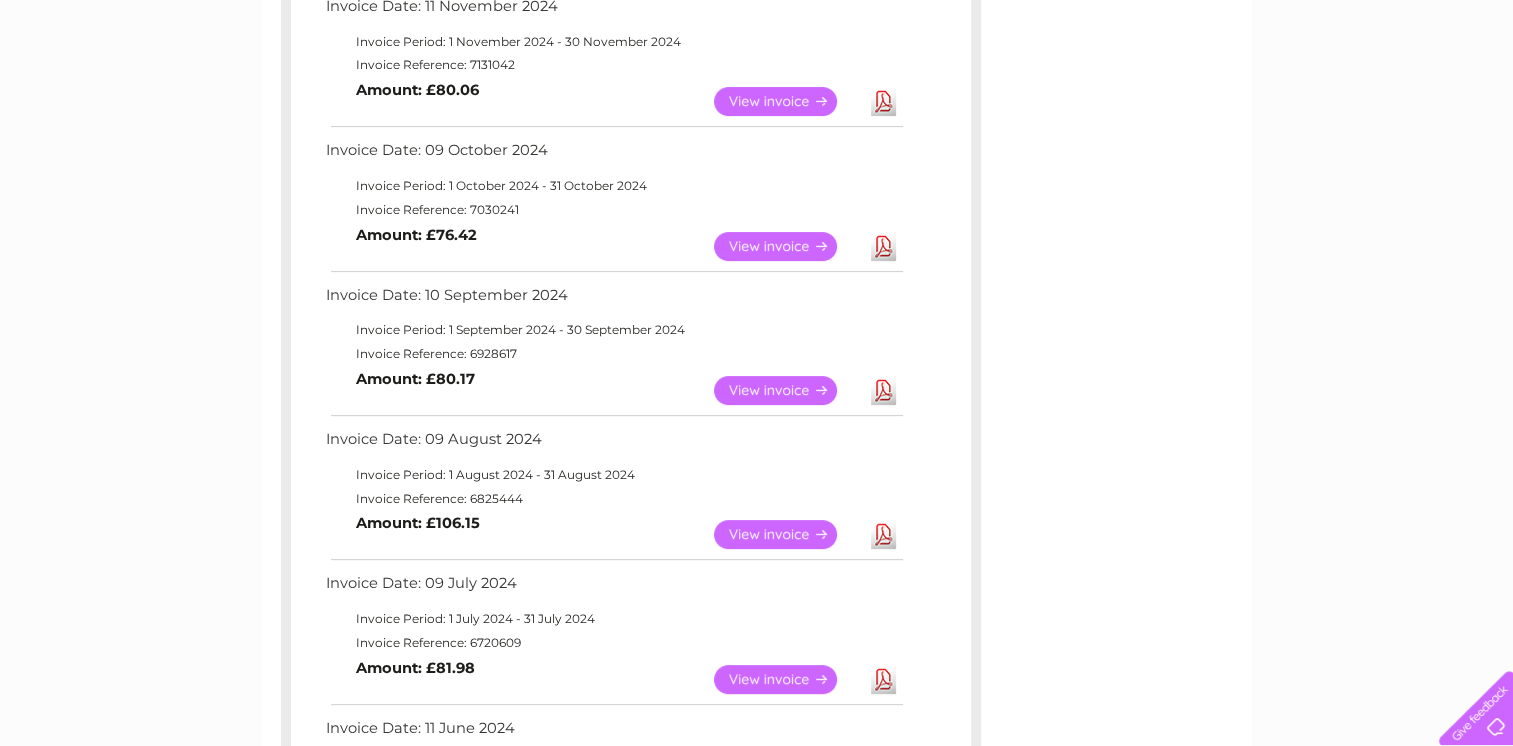 scroll, scrollTop: 546, scrollLeft: 0, axis: vertical 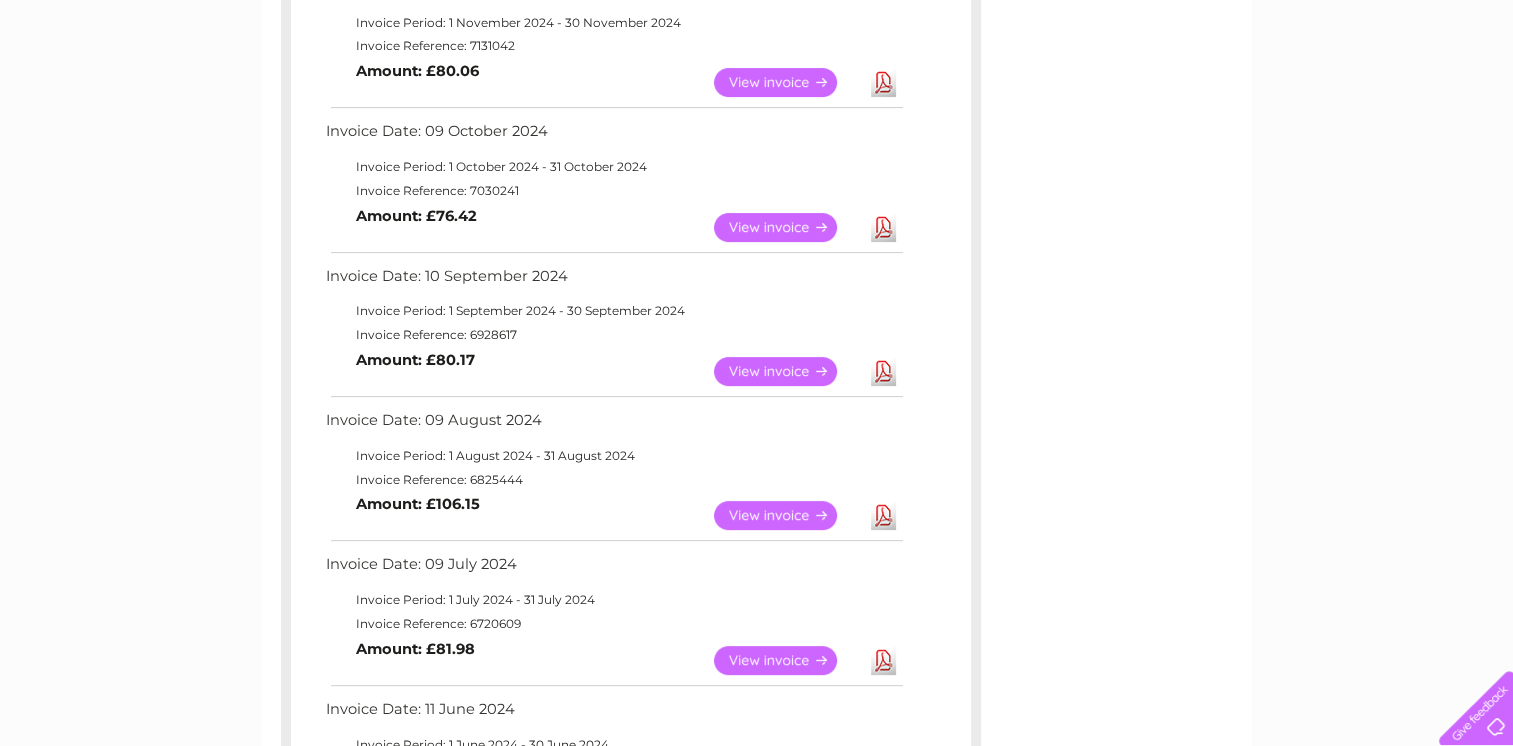 click on "View" at bounding box center [787, 515] 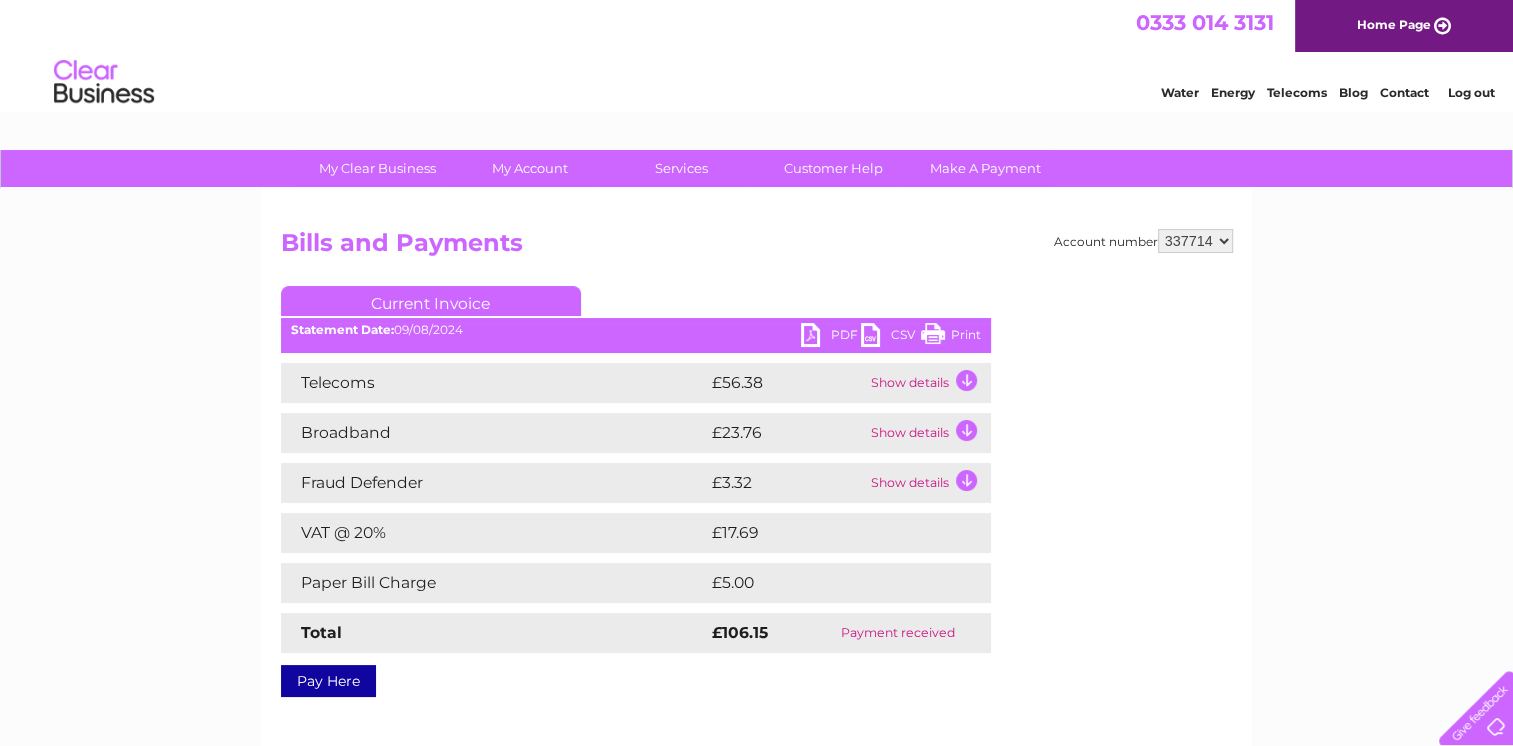 scroll, scrollTop: 0, scrollLeft: 0, axis: both 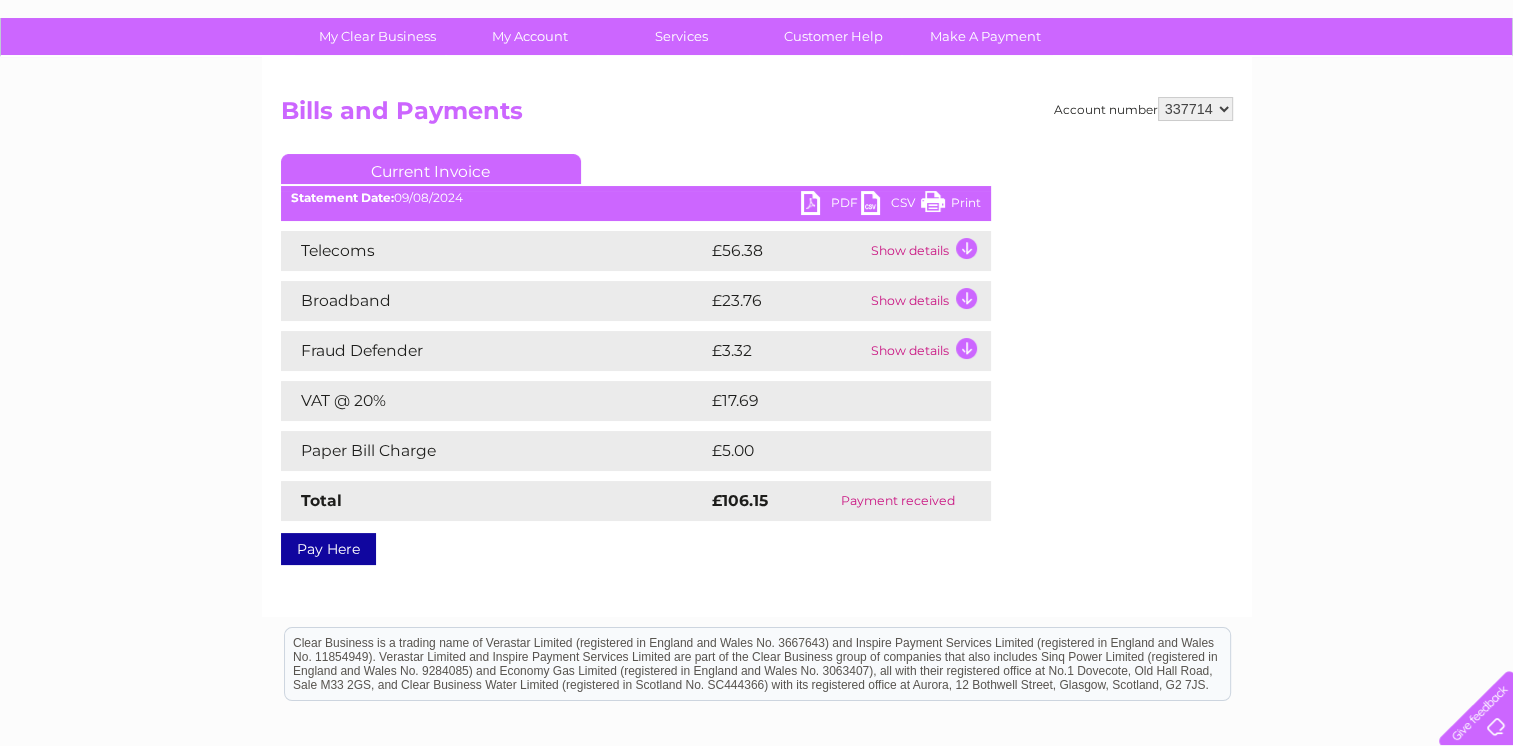click on "Print" at bounding box center [951, 205] 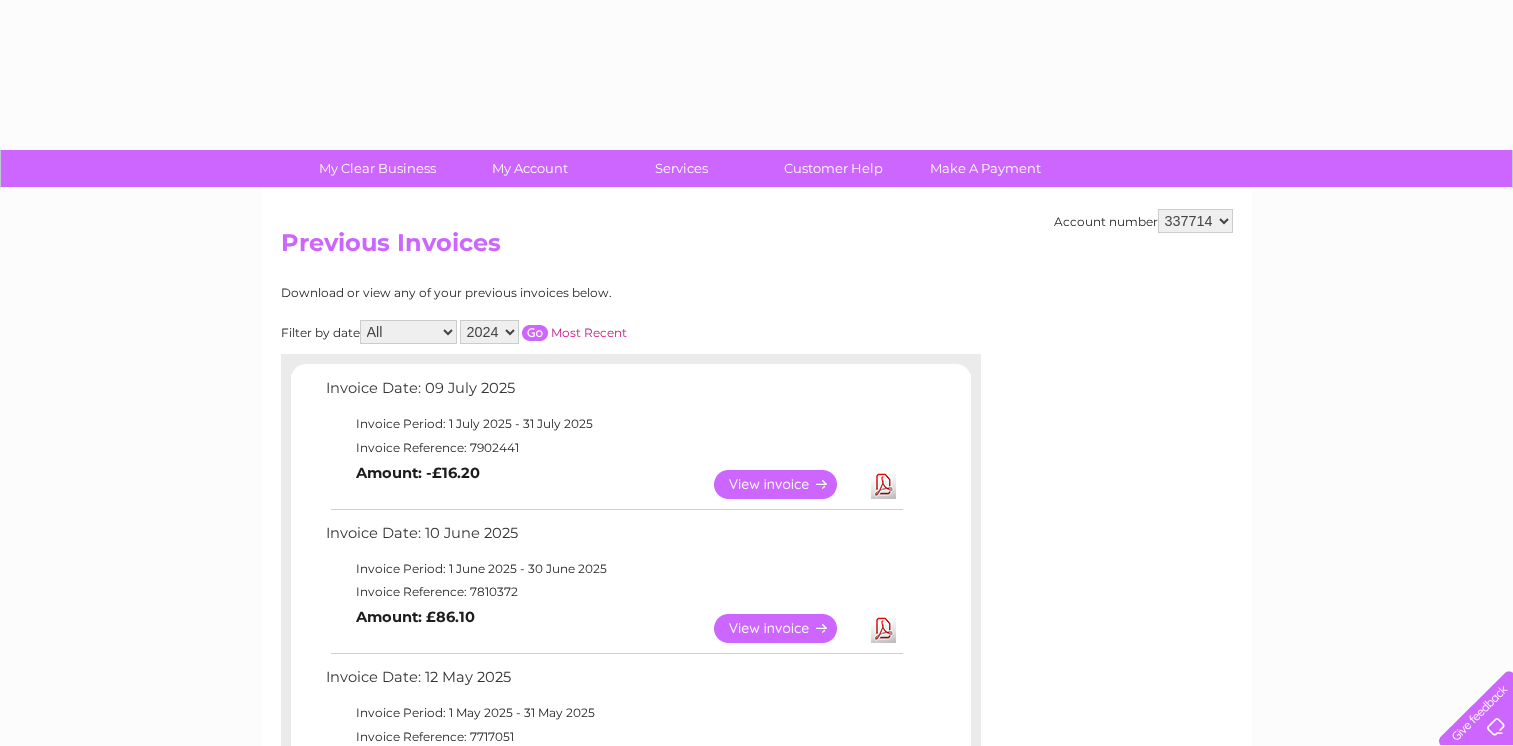 select on "2024" 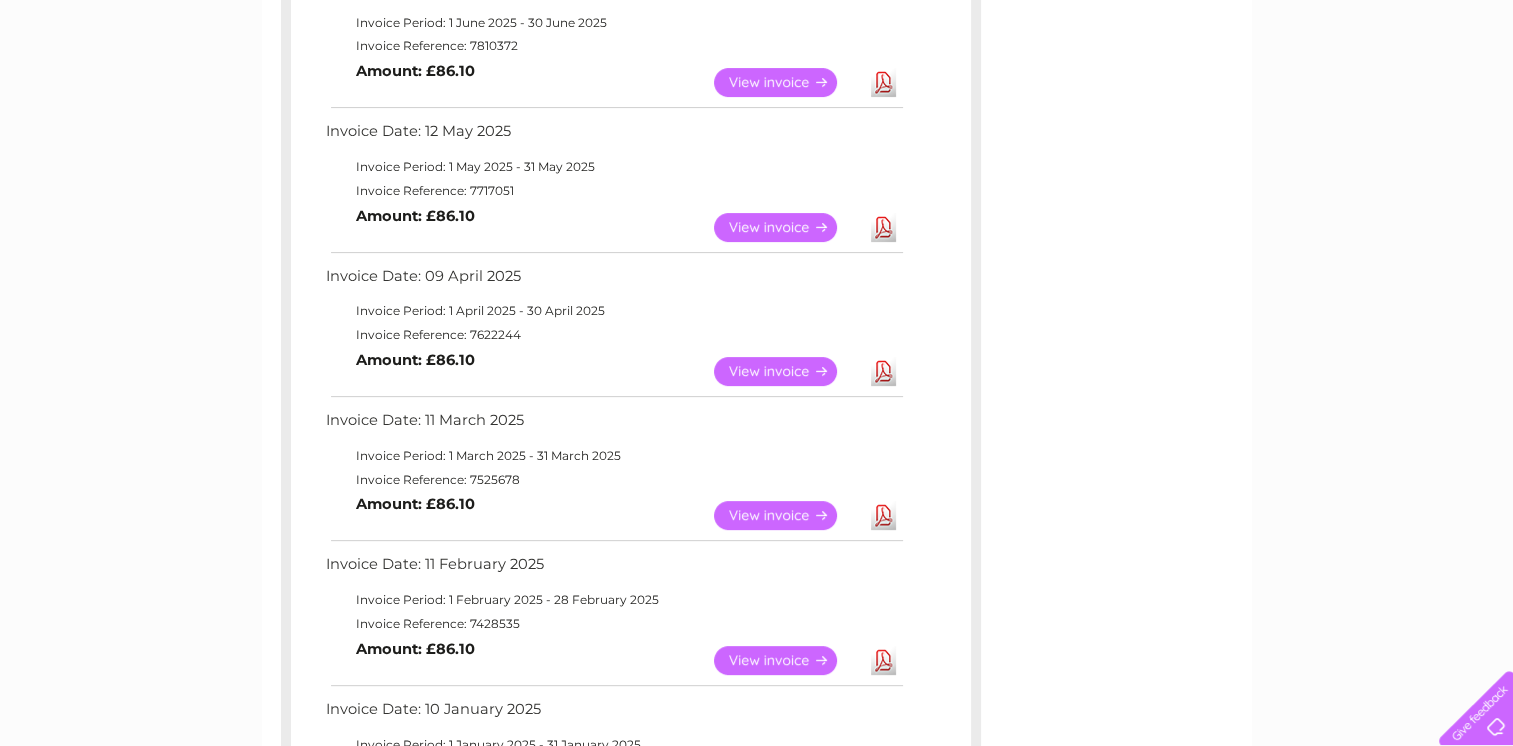 scroll, scrollTop: 0, scrollLeft: 0, axis: both 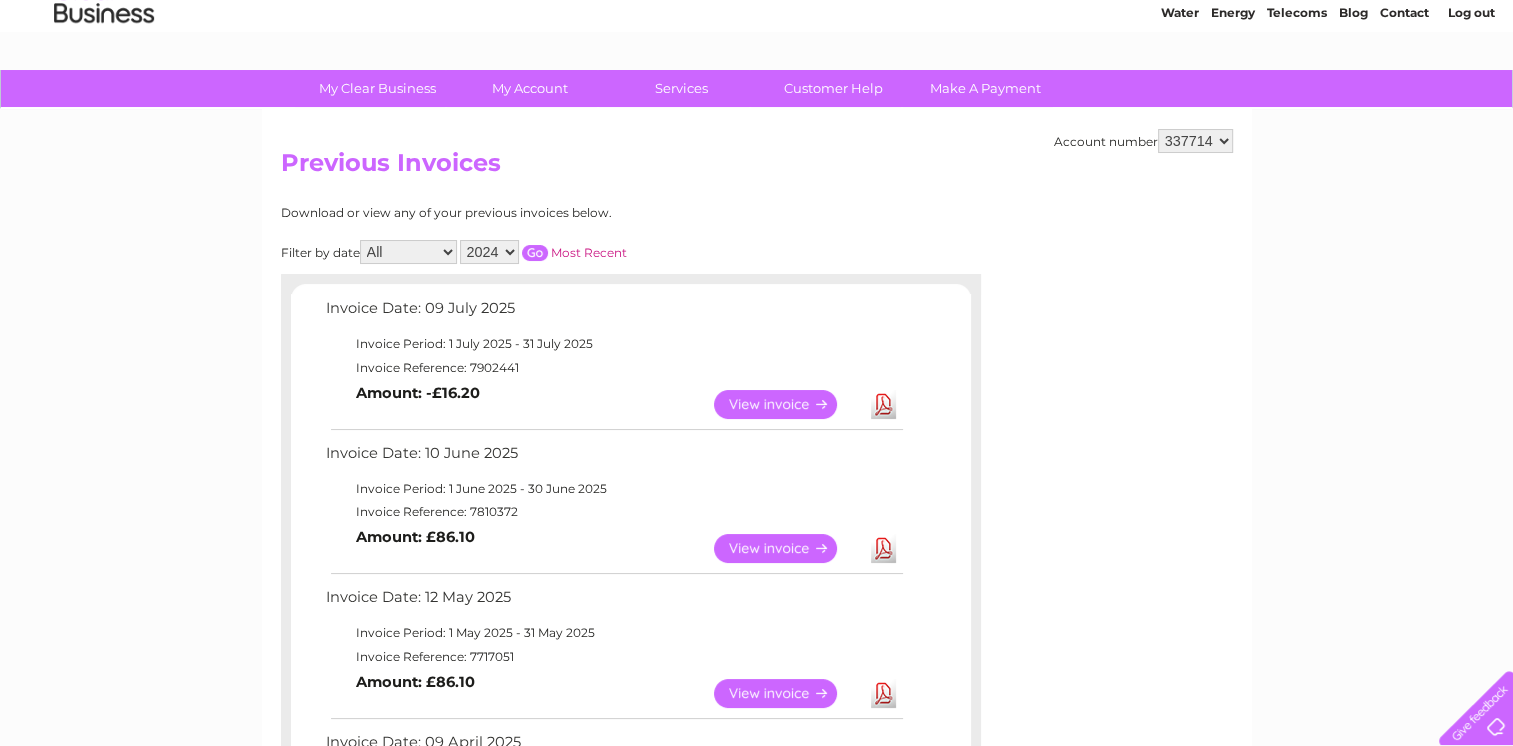 click at bounding box center [535, 253] 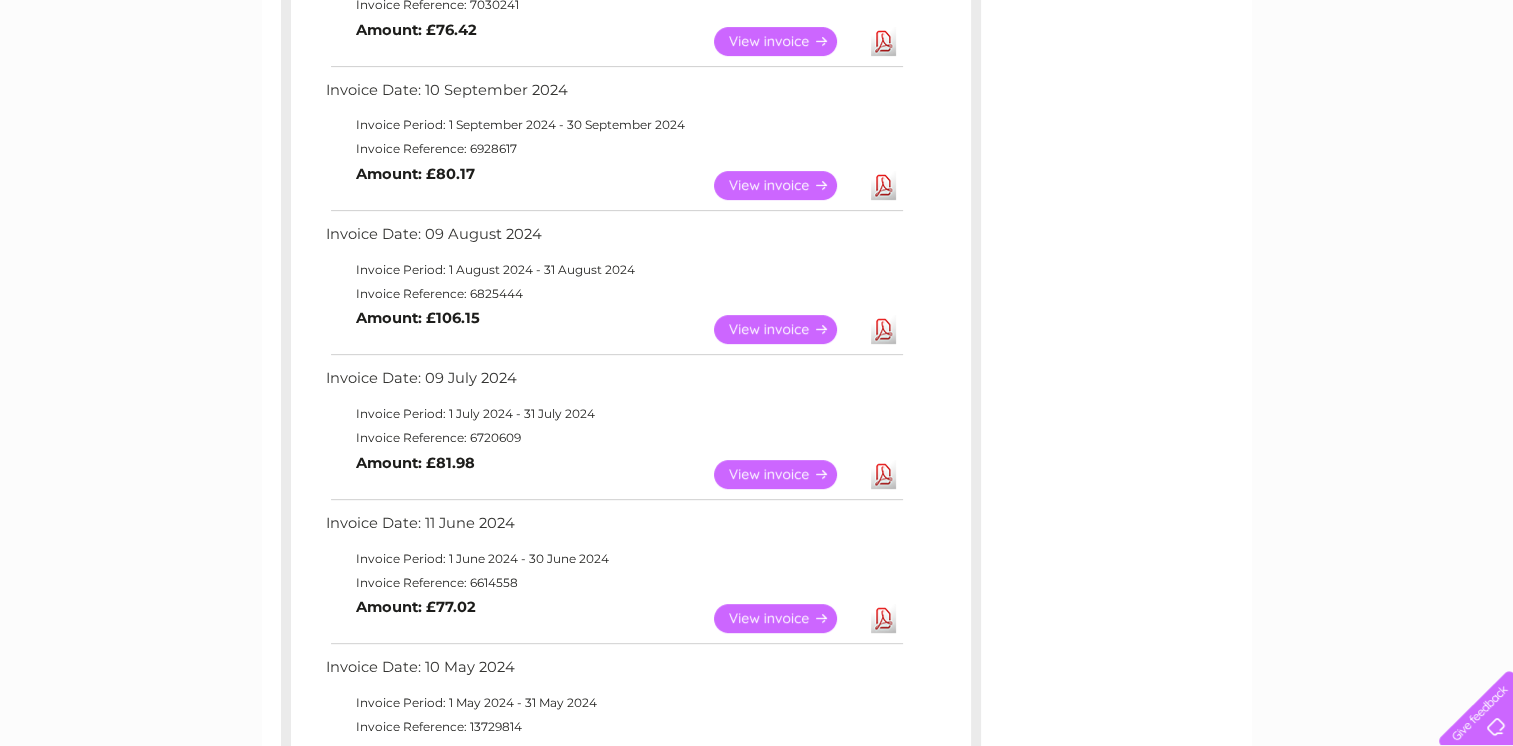scroll, scrollTop: 772, scrollLeft: 0, axis: vertical 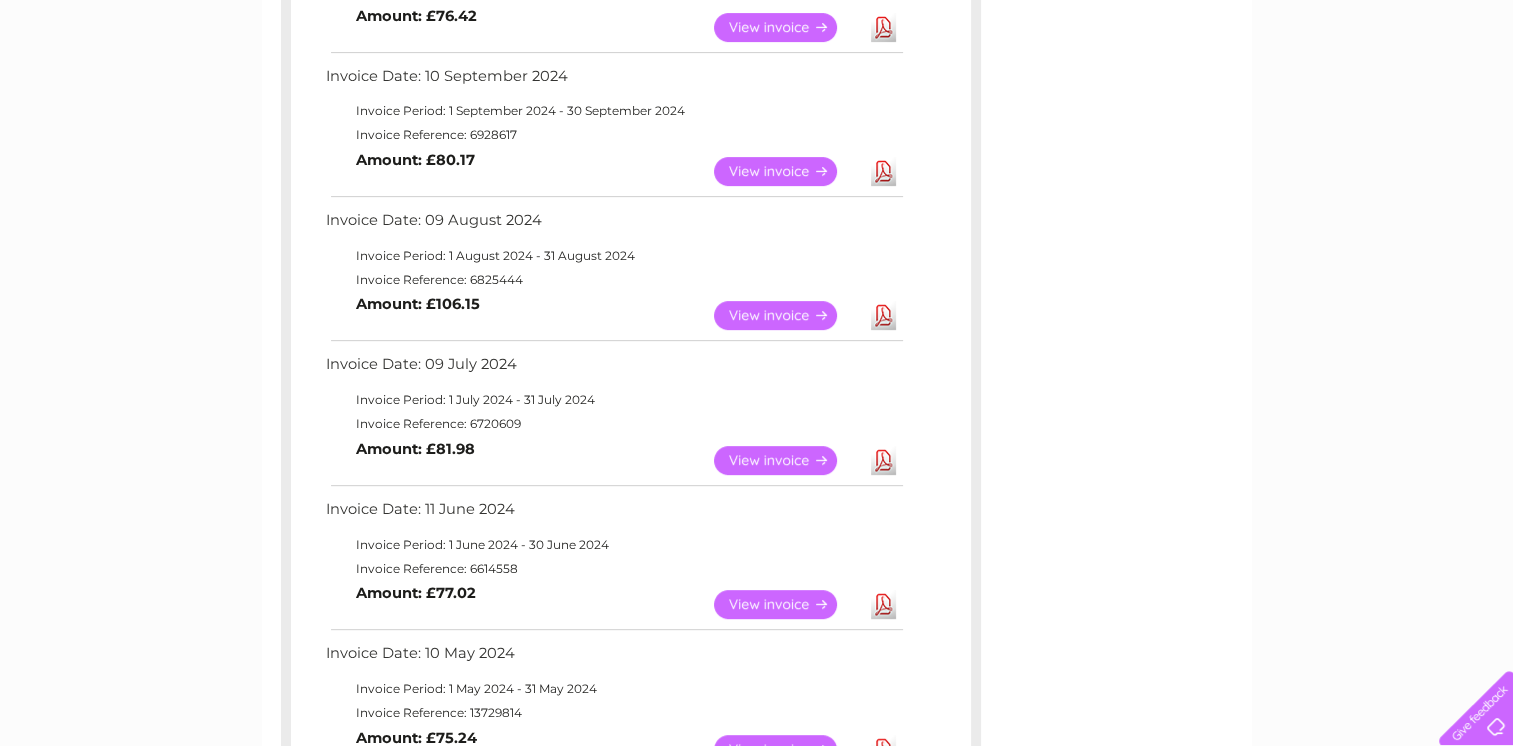 click on "View" at bounding box center [787, 171] 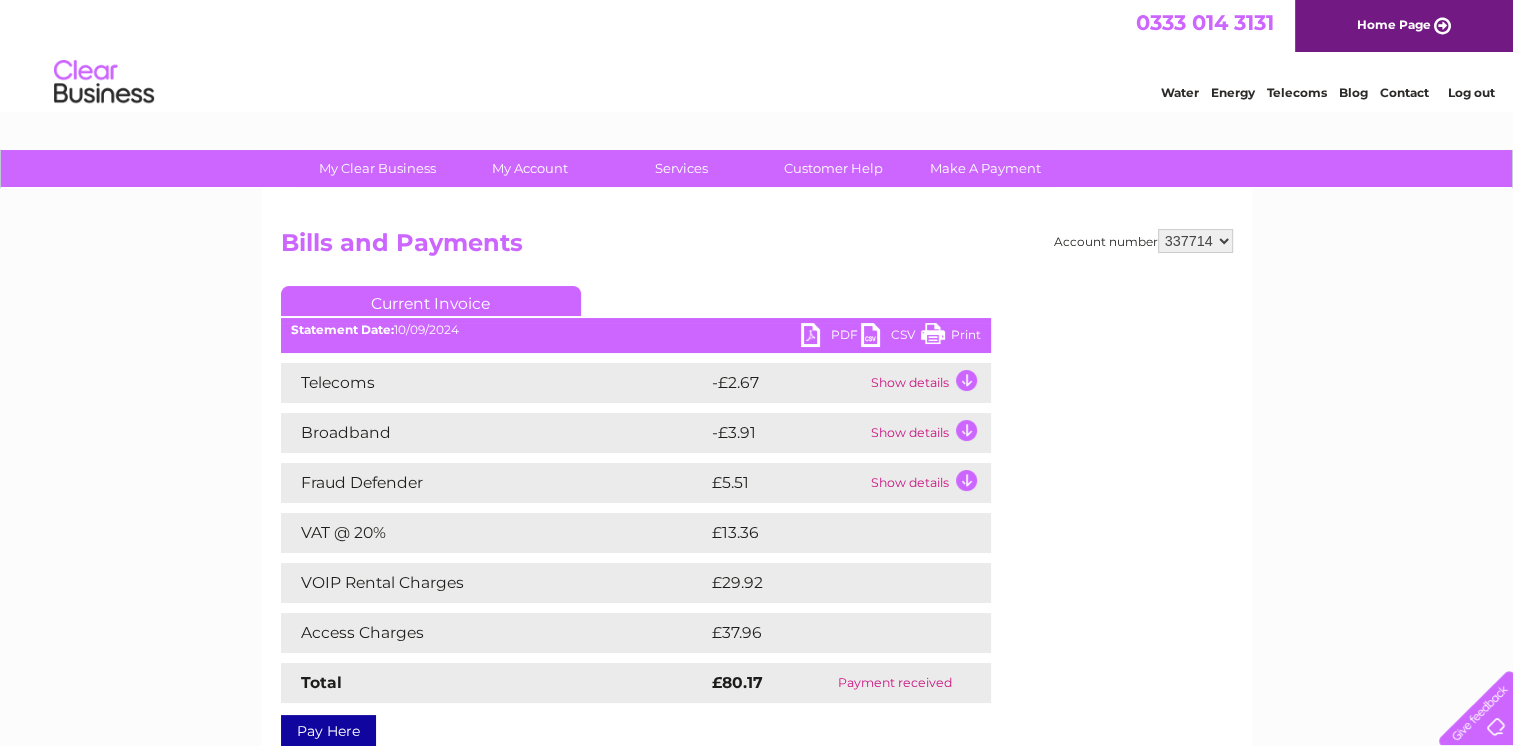 scroll, scrollTop: 0, scrollLeft: 0, axis: both 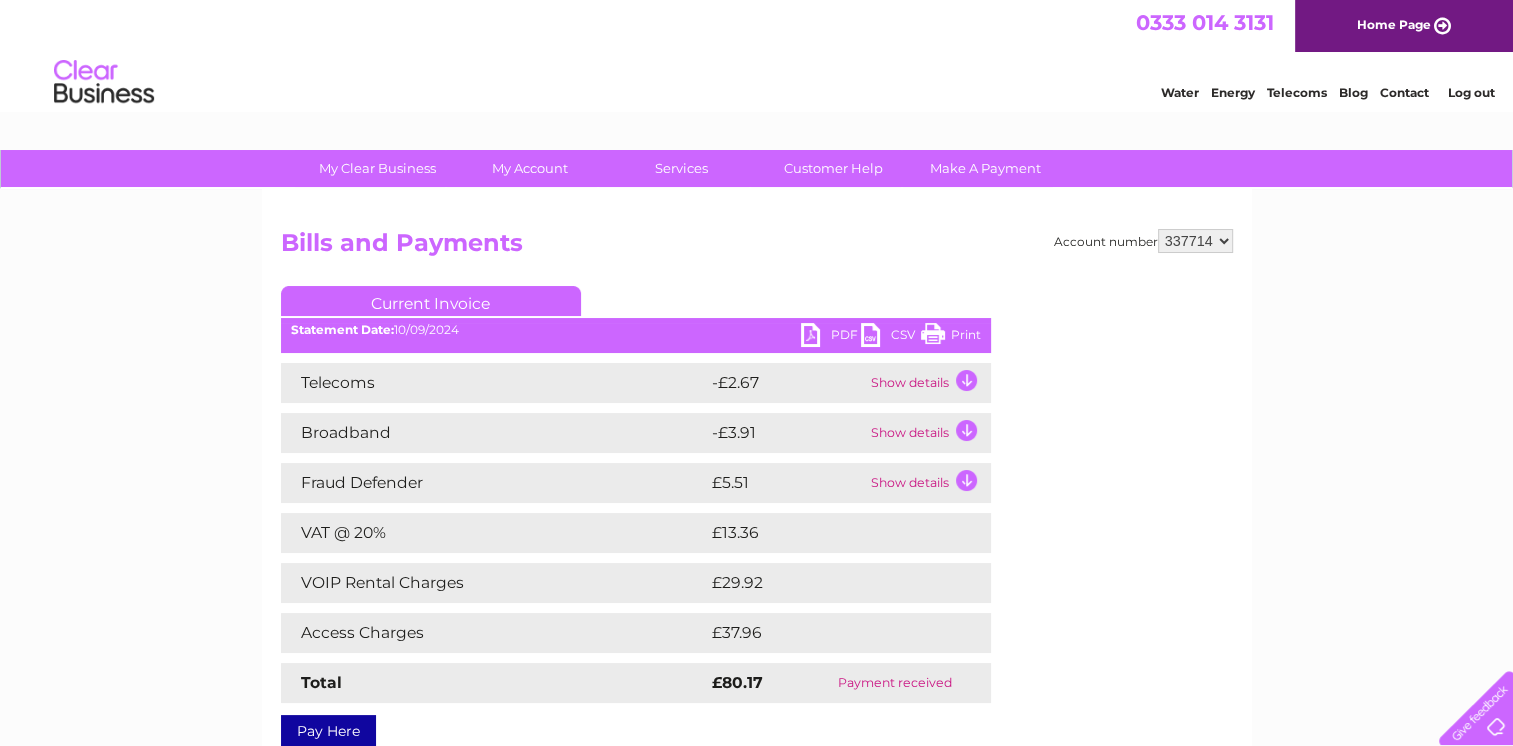 click on "Print" at bounding box center [951, 337] 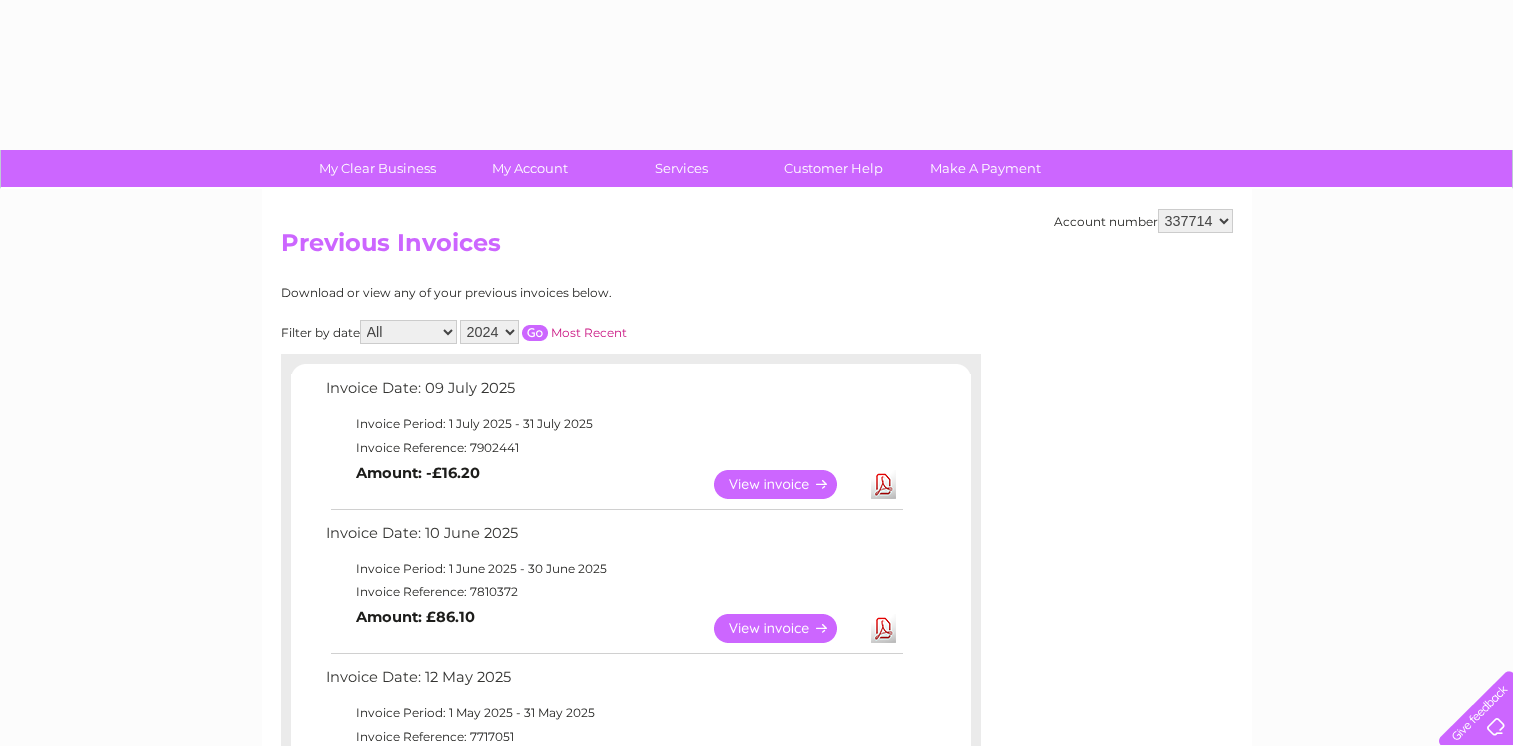 select on "2024" 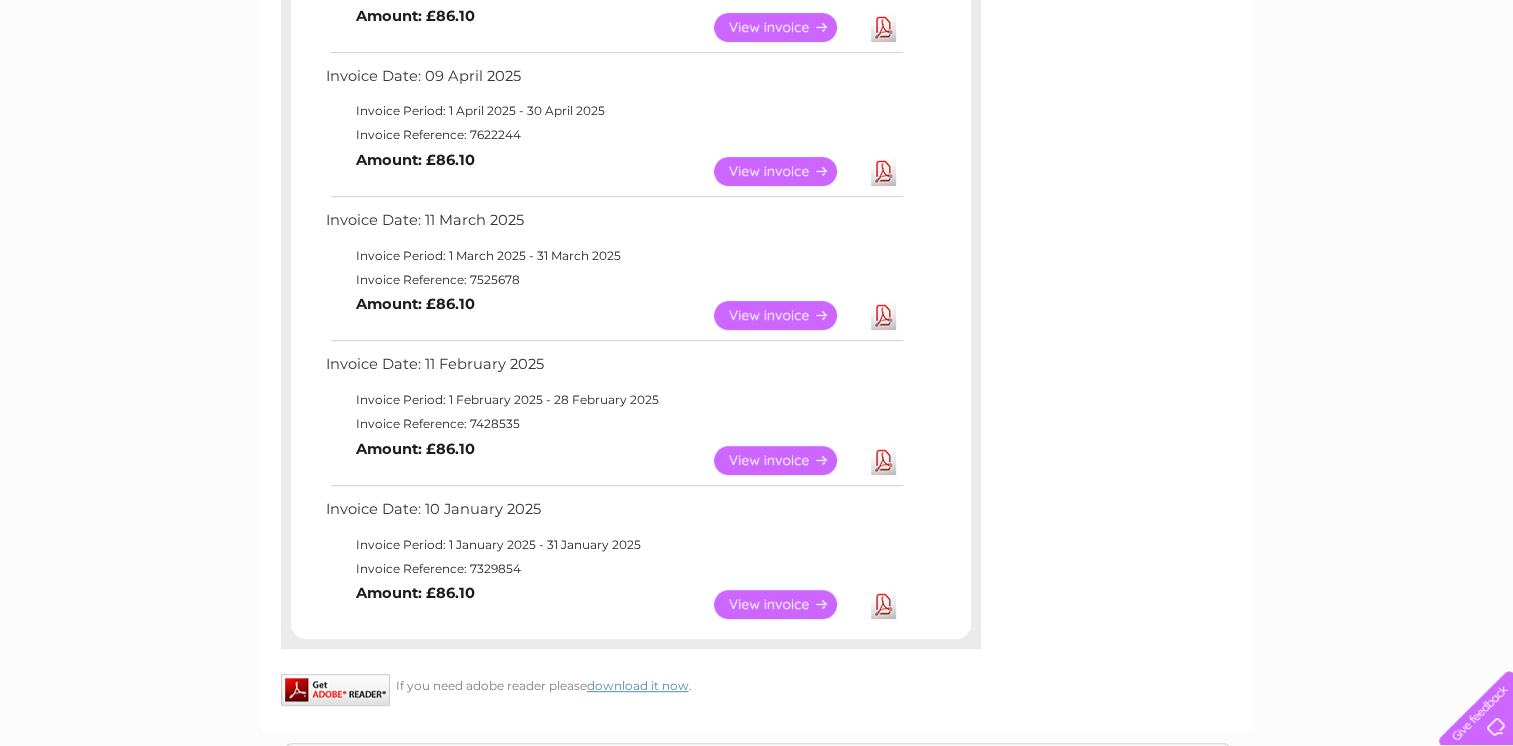 scroll, scrollTop: 0, scrollLeft: 0, axis: both 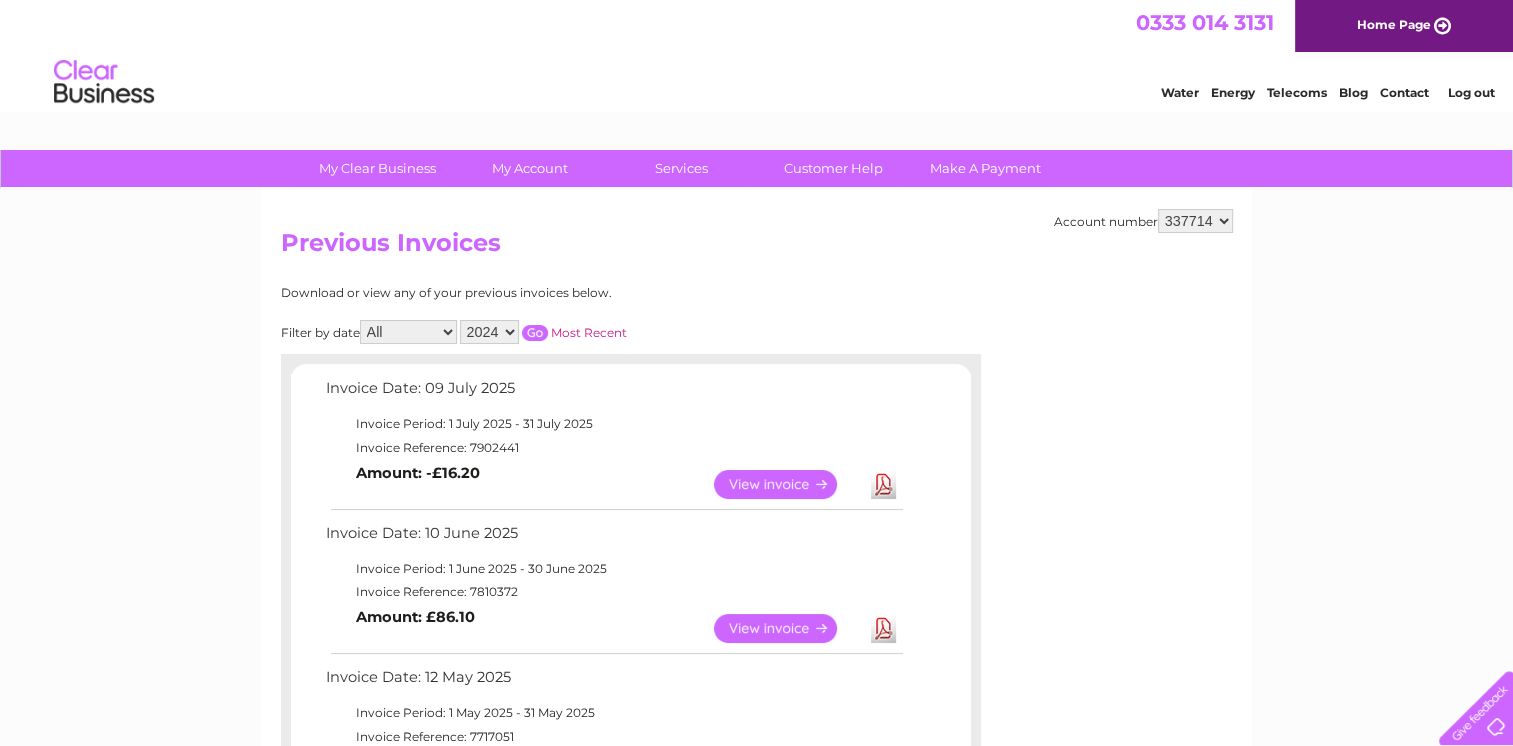 click at bounding box center [535, 333] 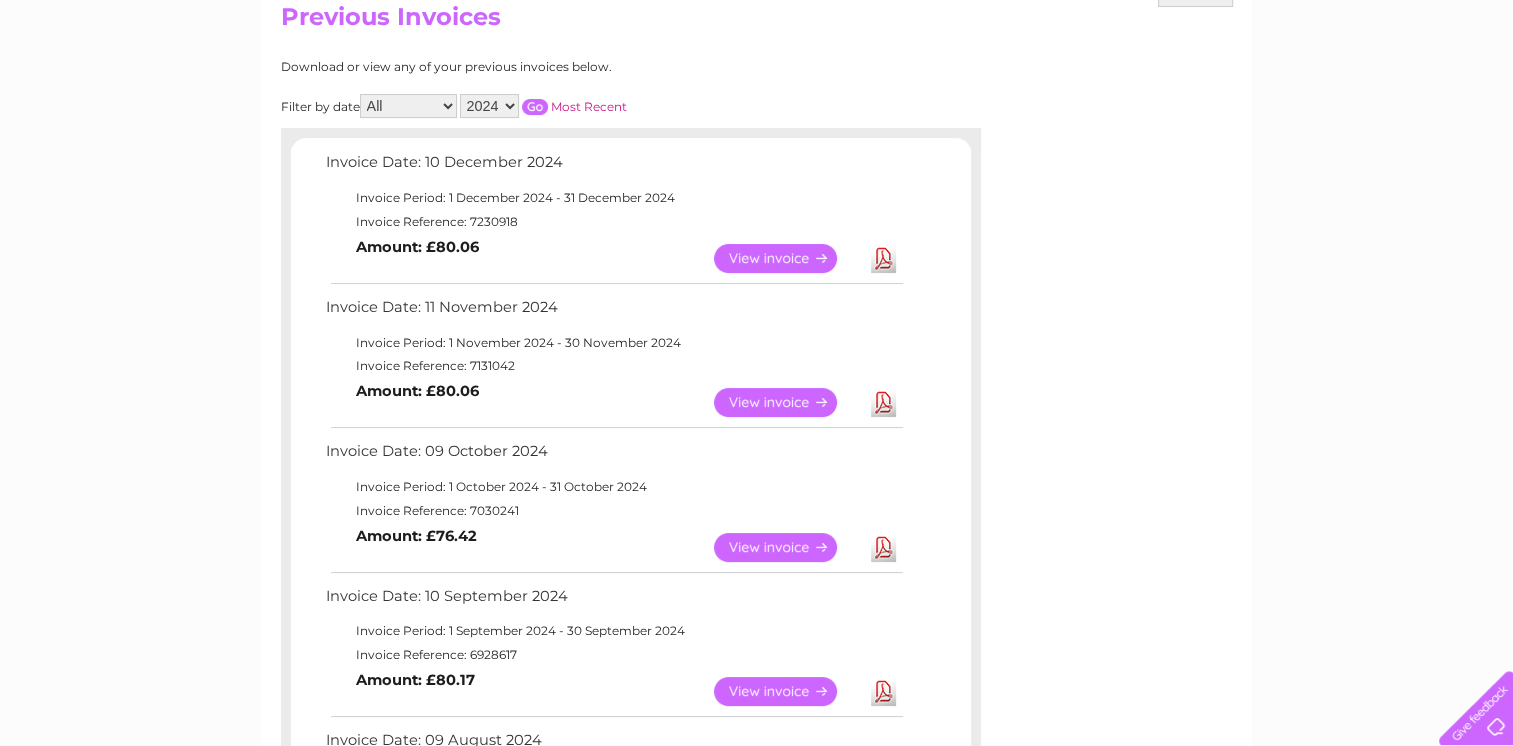 scroll, scrollTop: 386, scrollLeft: 0, axis: vertical 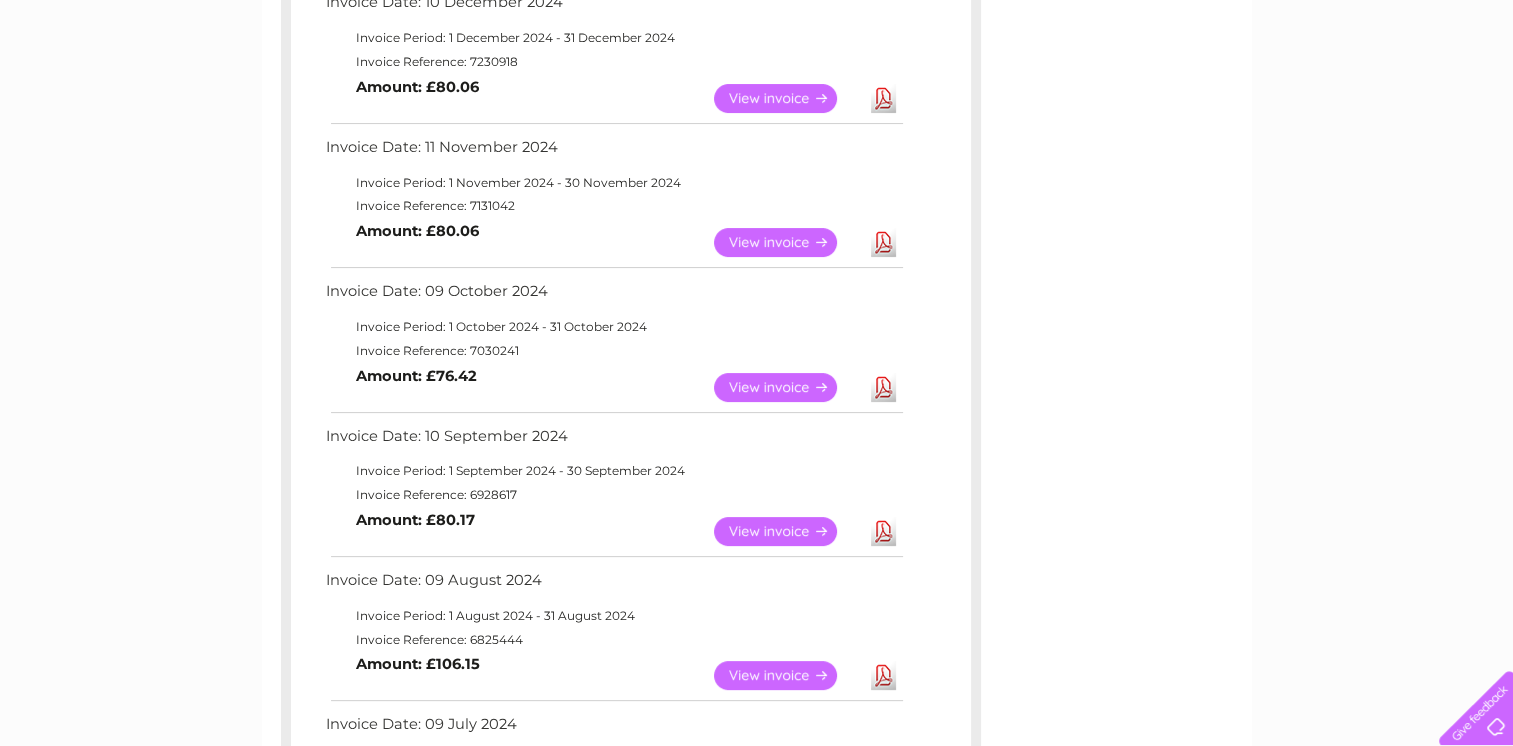 click on "View" at bounding box center (787, 387) 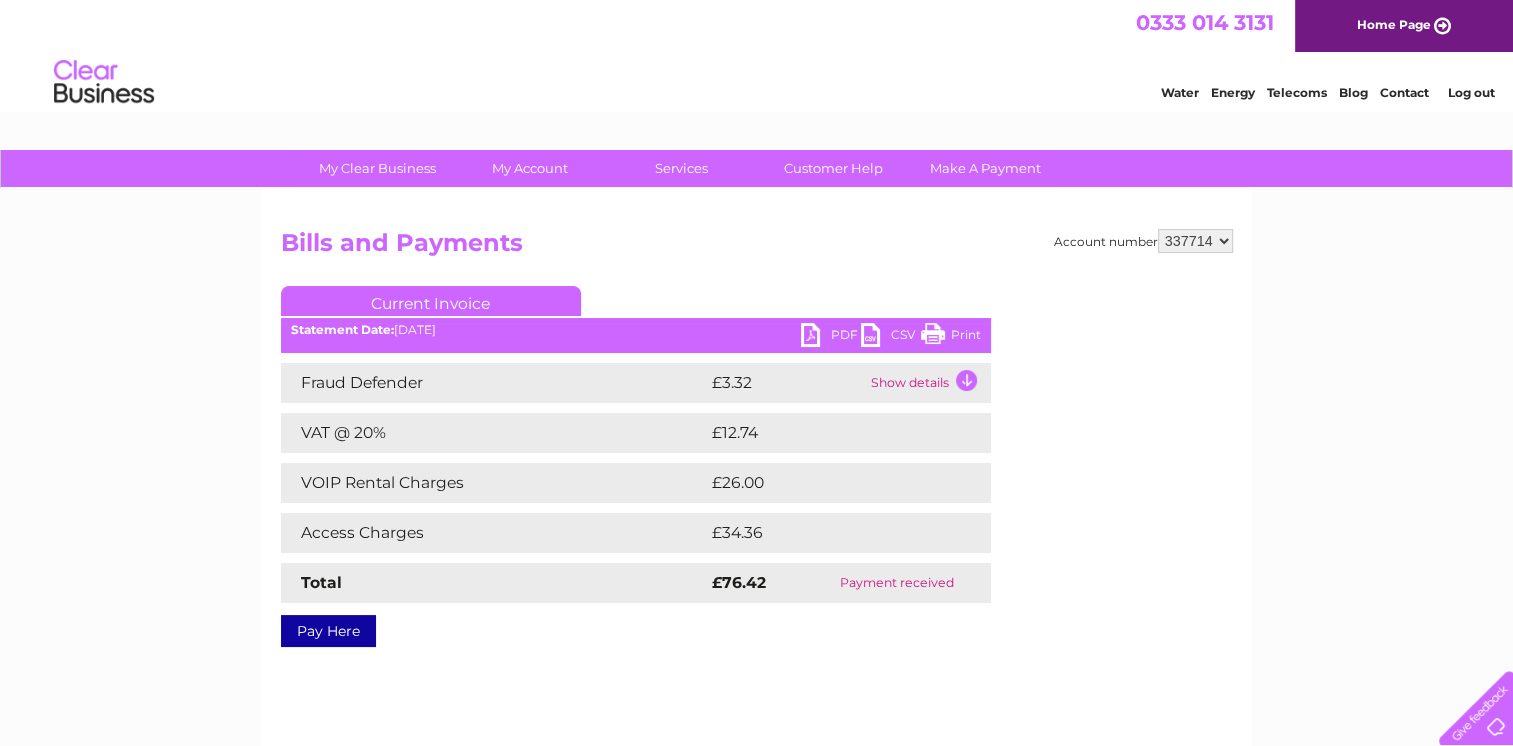 scroll, scrollTop: 0, scrollLeft: 0, axis: both 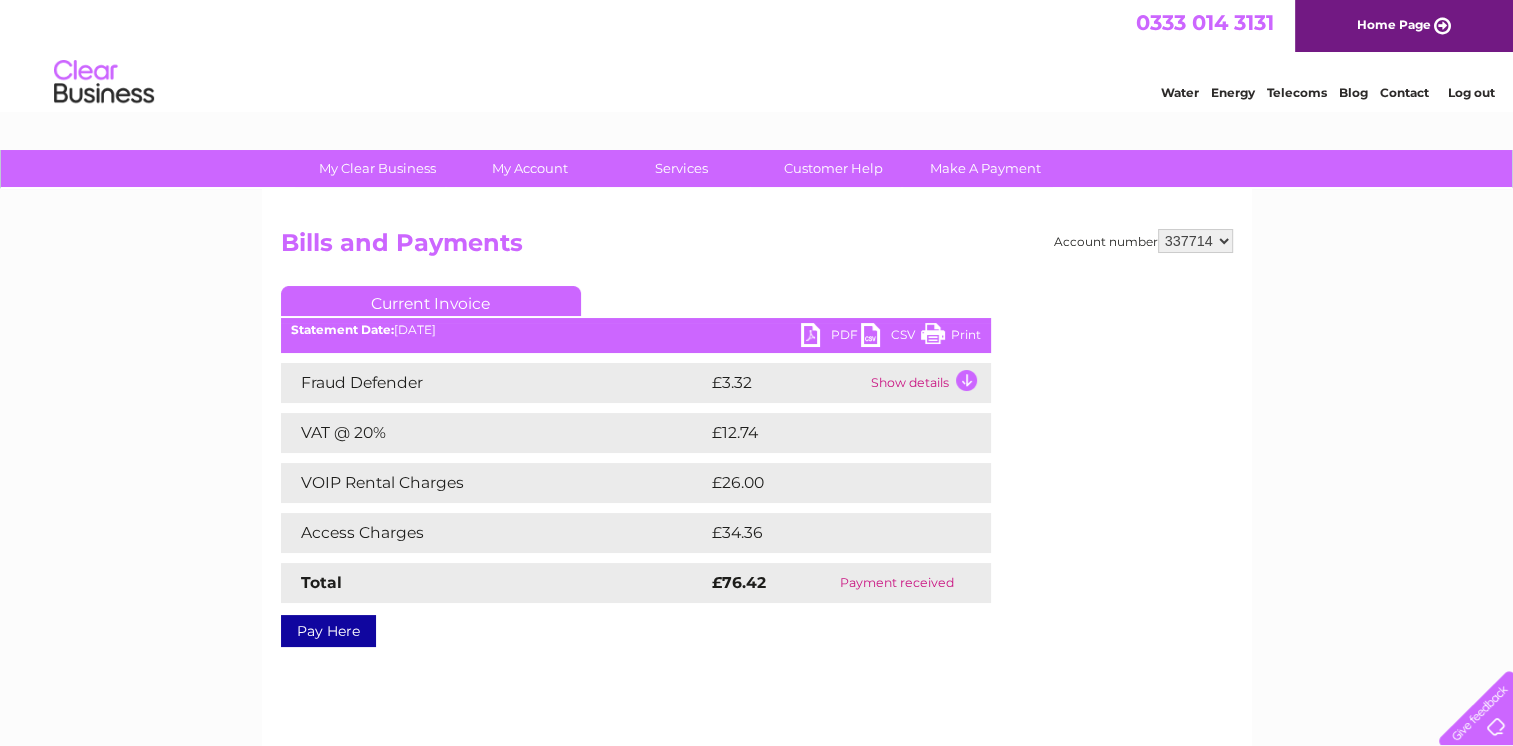 click on "Print" at bounding box center (951, 337) 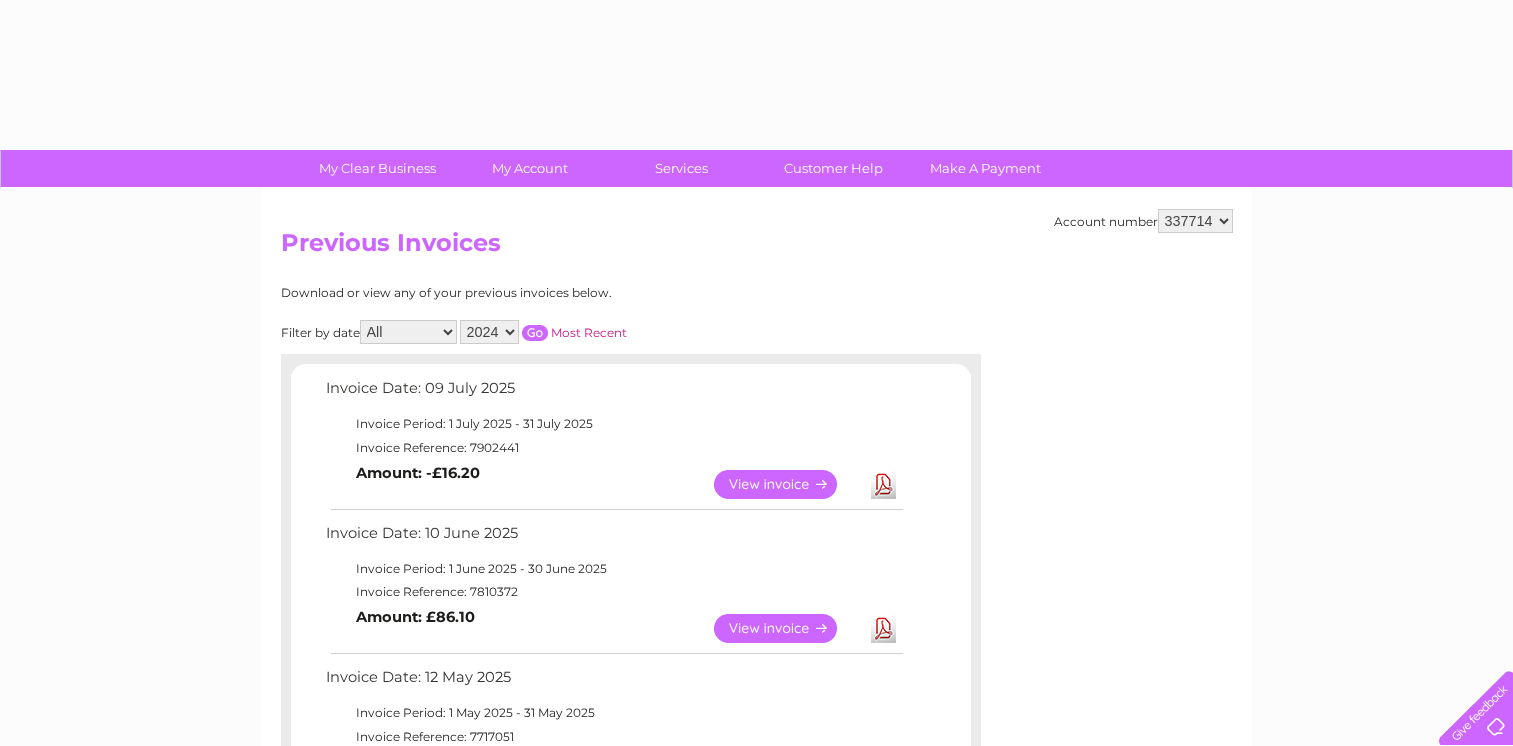 select on "2024" 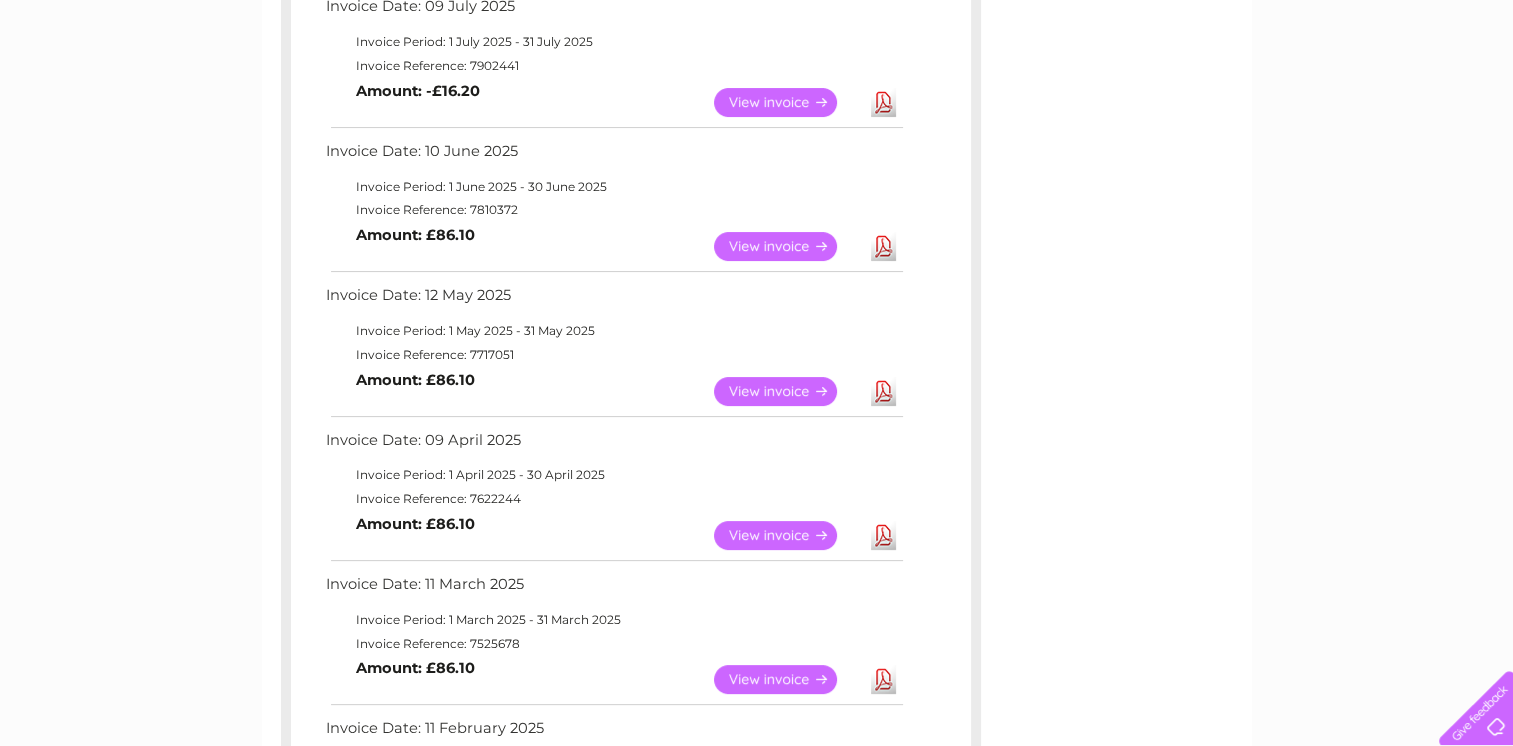 scroll, scrollTop: 0, scrollLeft: 0, axis: both 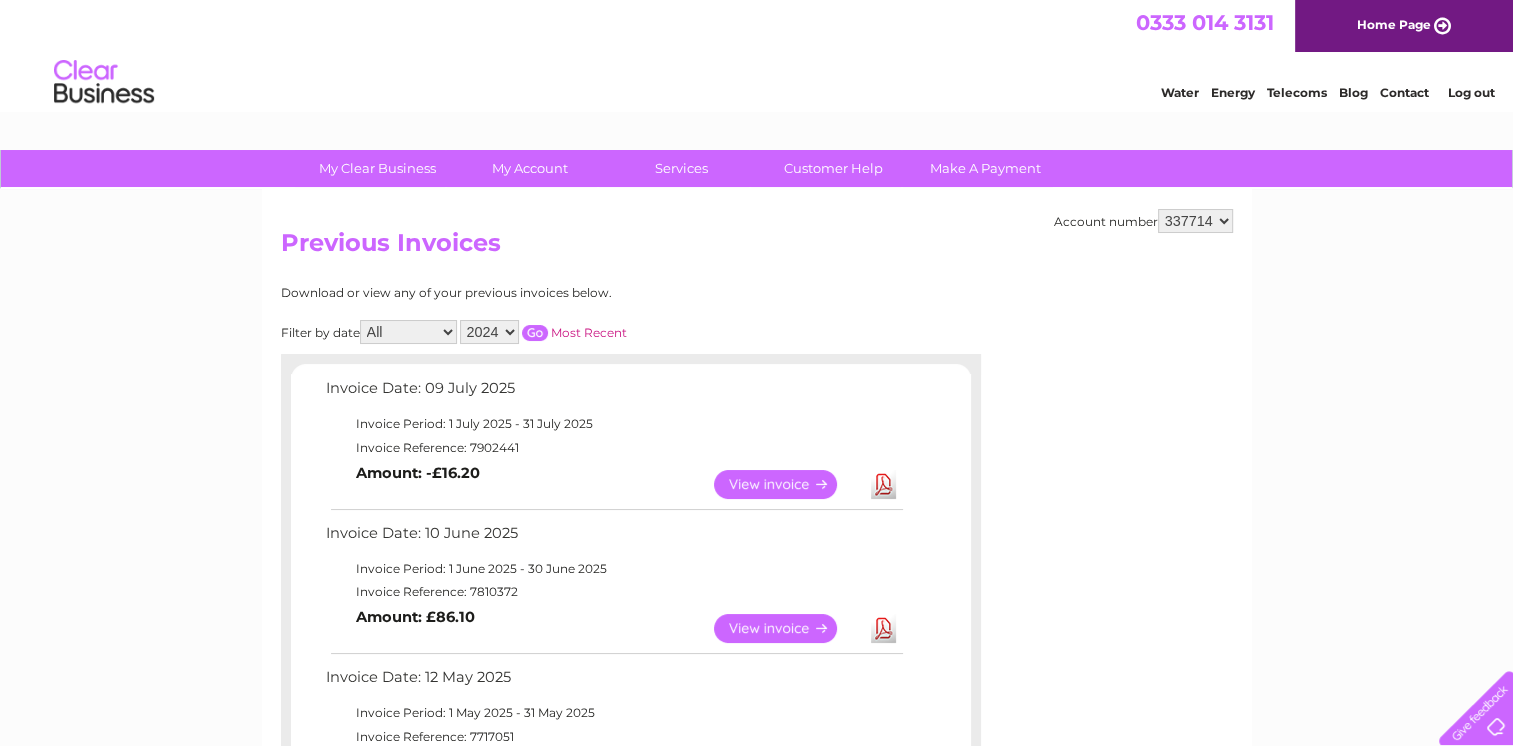 click at bounding box center [535, 333] 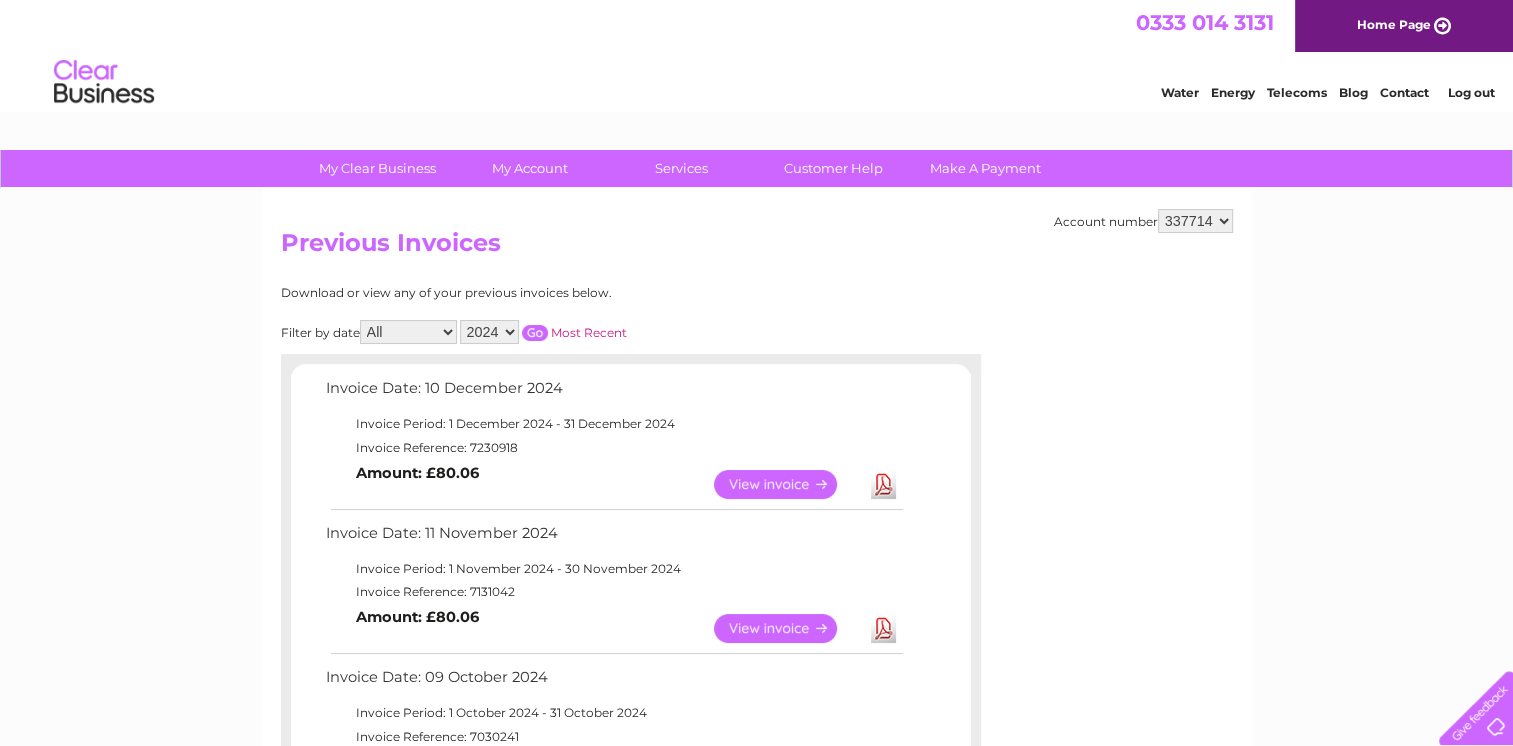 click on "View" at bounding box center (787, 628) 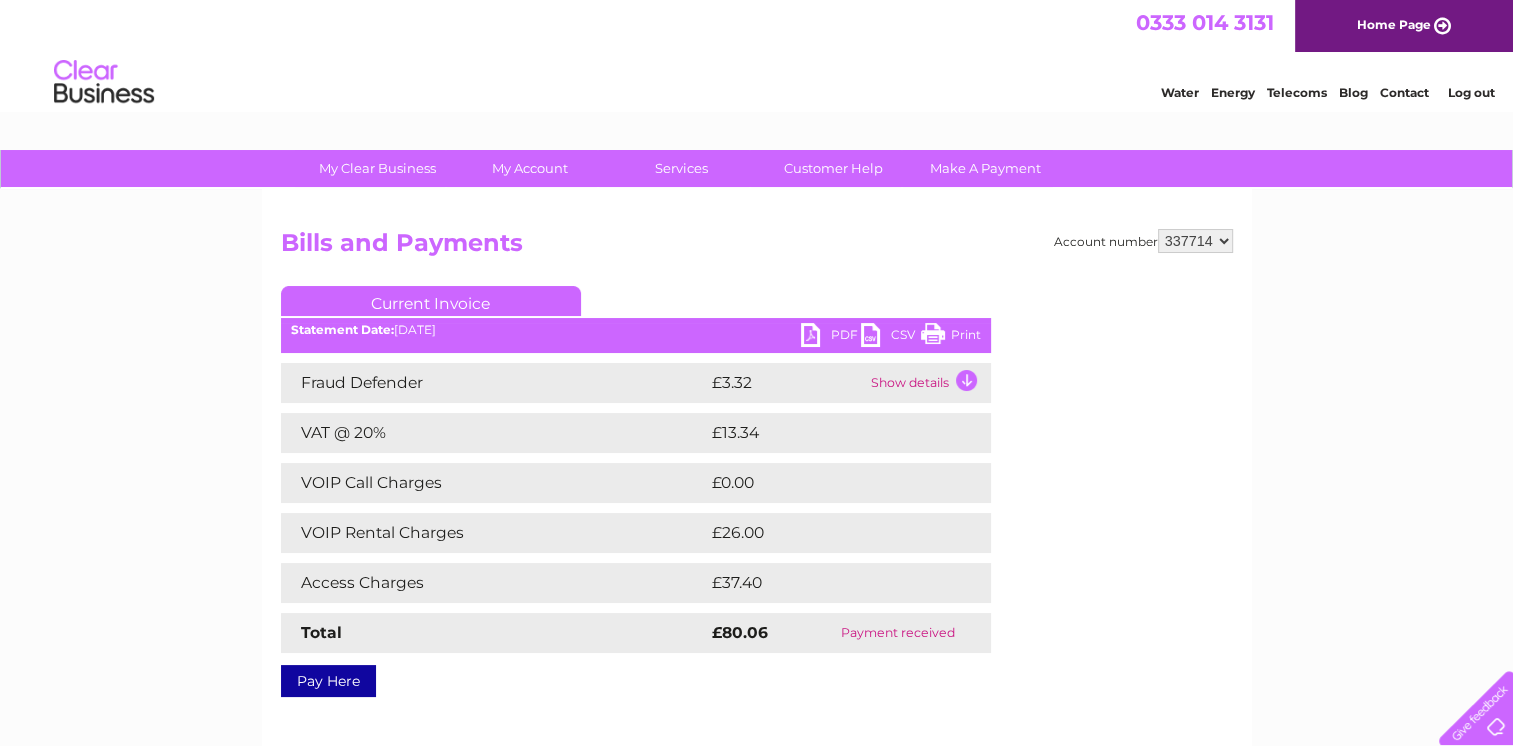 scroll, scrollTop: 0, scrollLeft: 0, axis: both 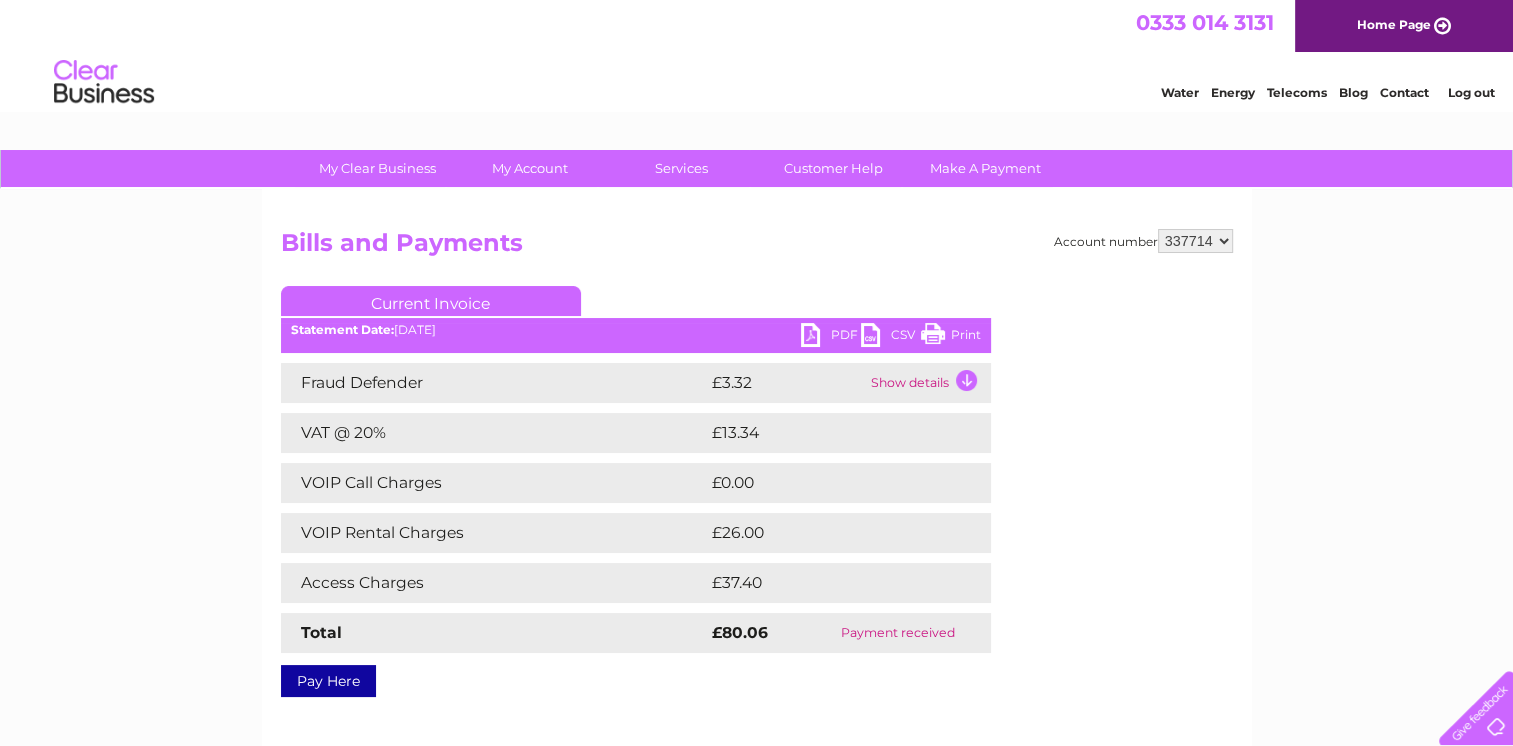 click on "Print" at bounding box center [951, 337] 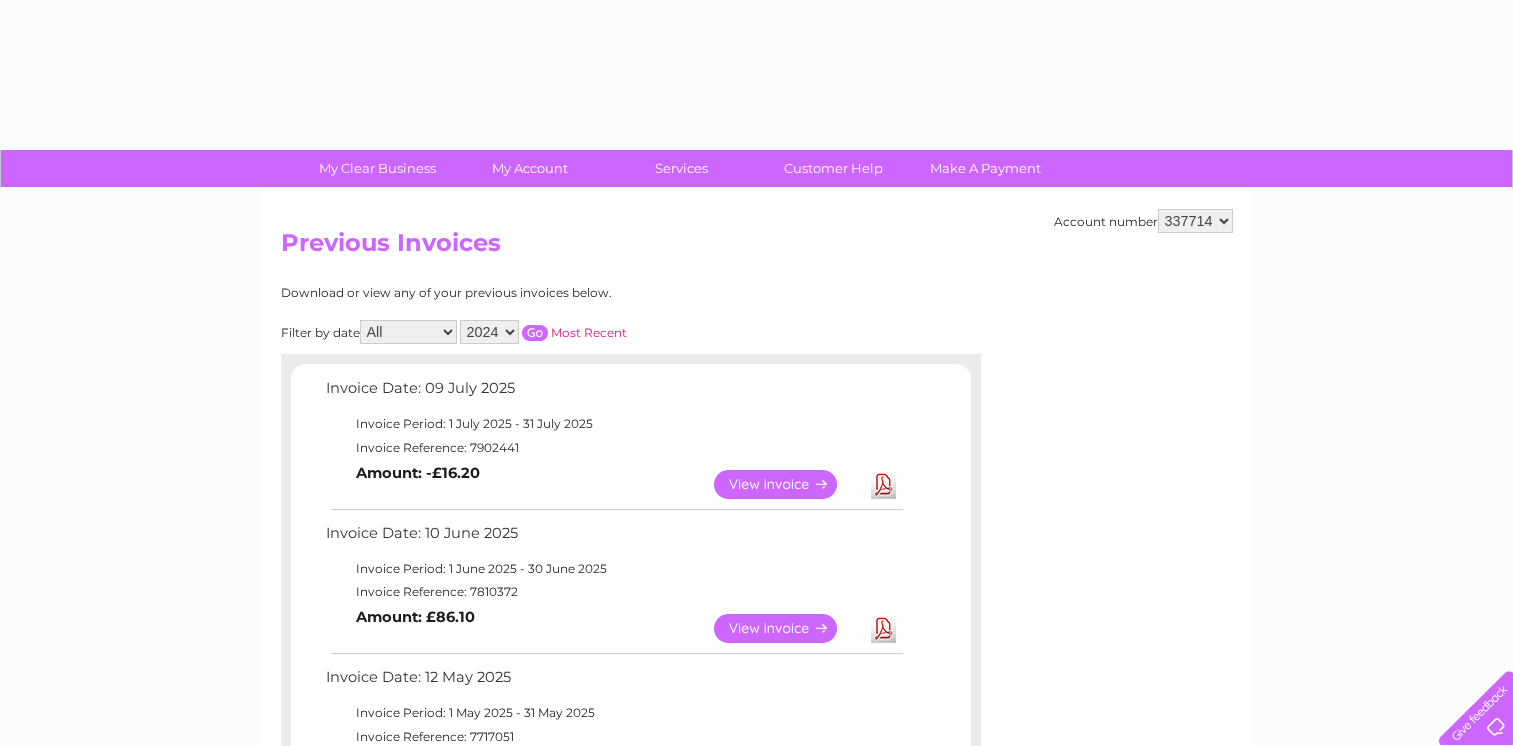 select on "2024" 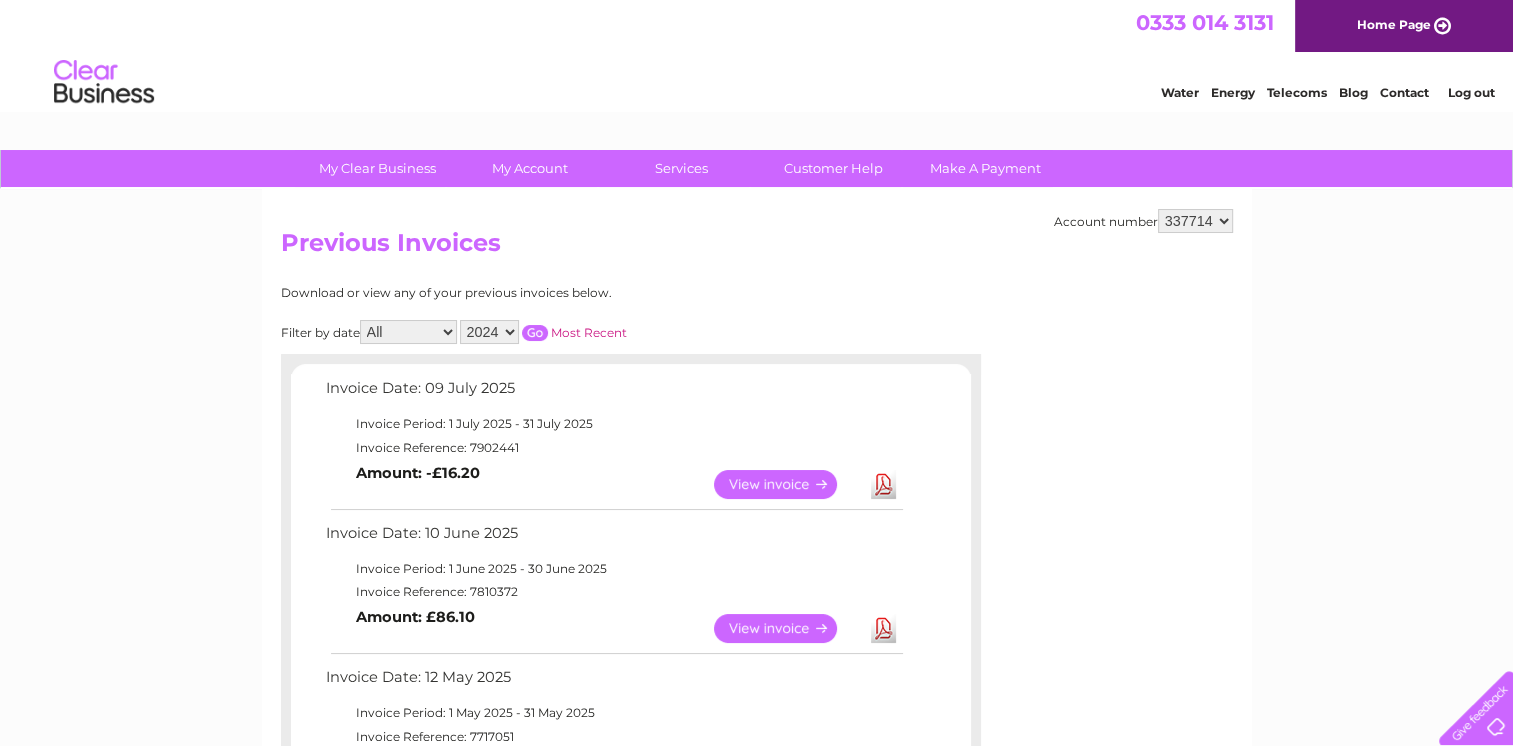 scroll, scrollTop: 0, scrollLeft: 0, axis: both 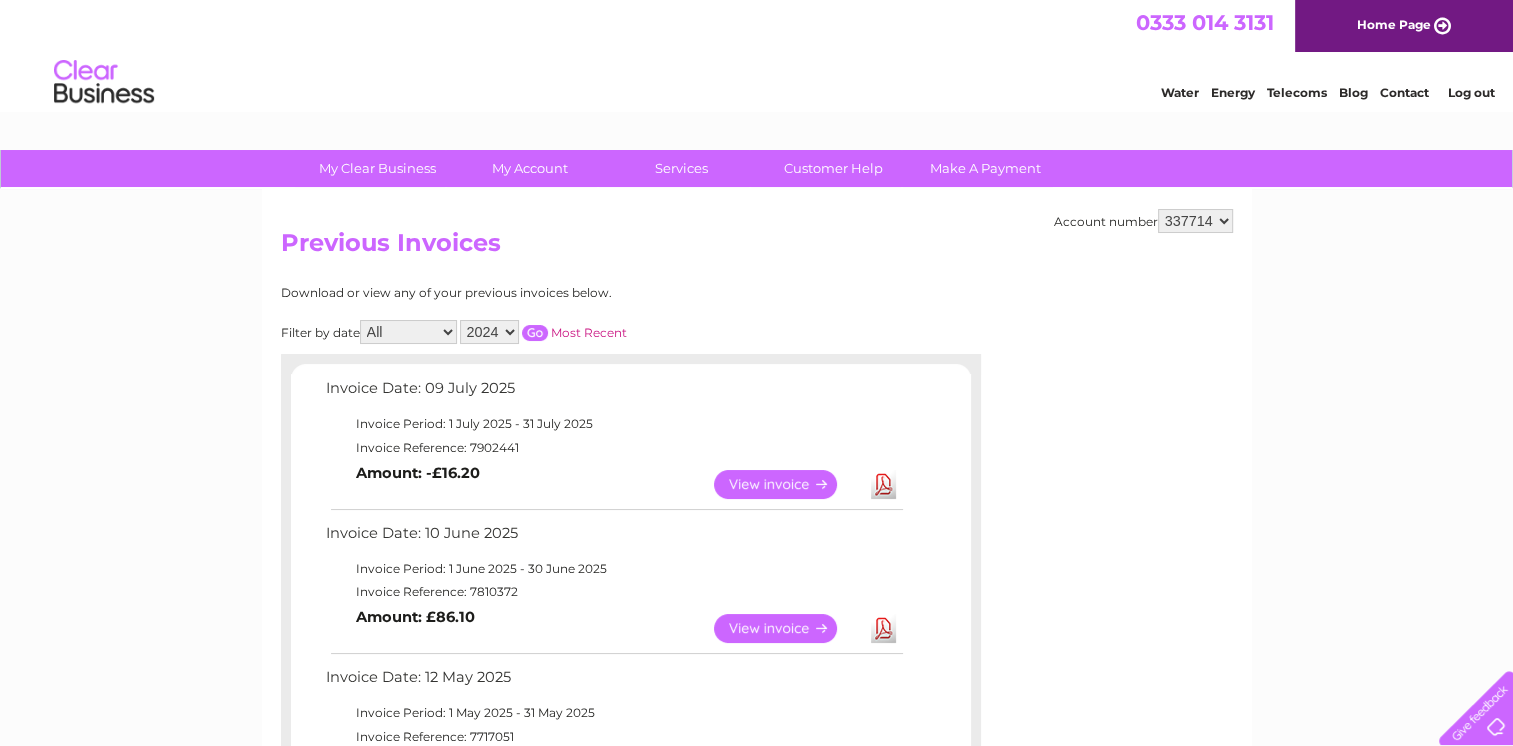 click at bounding box center (535, 333) 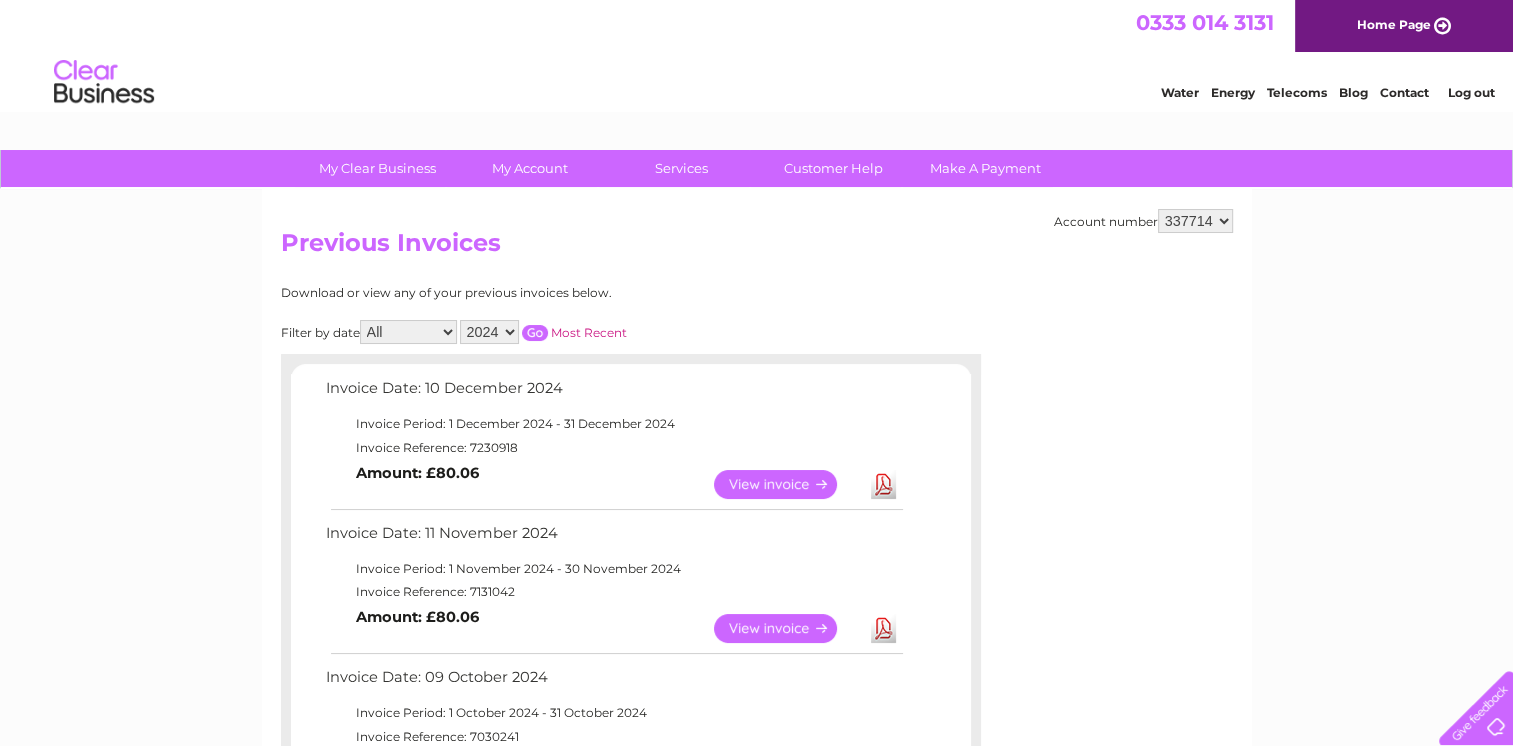 click on "View" at bounding box center [787, 484] 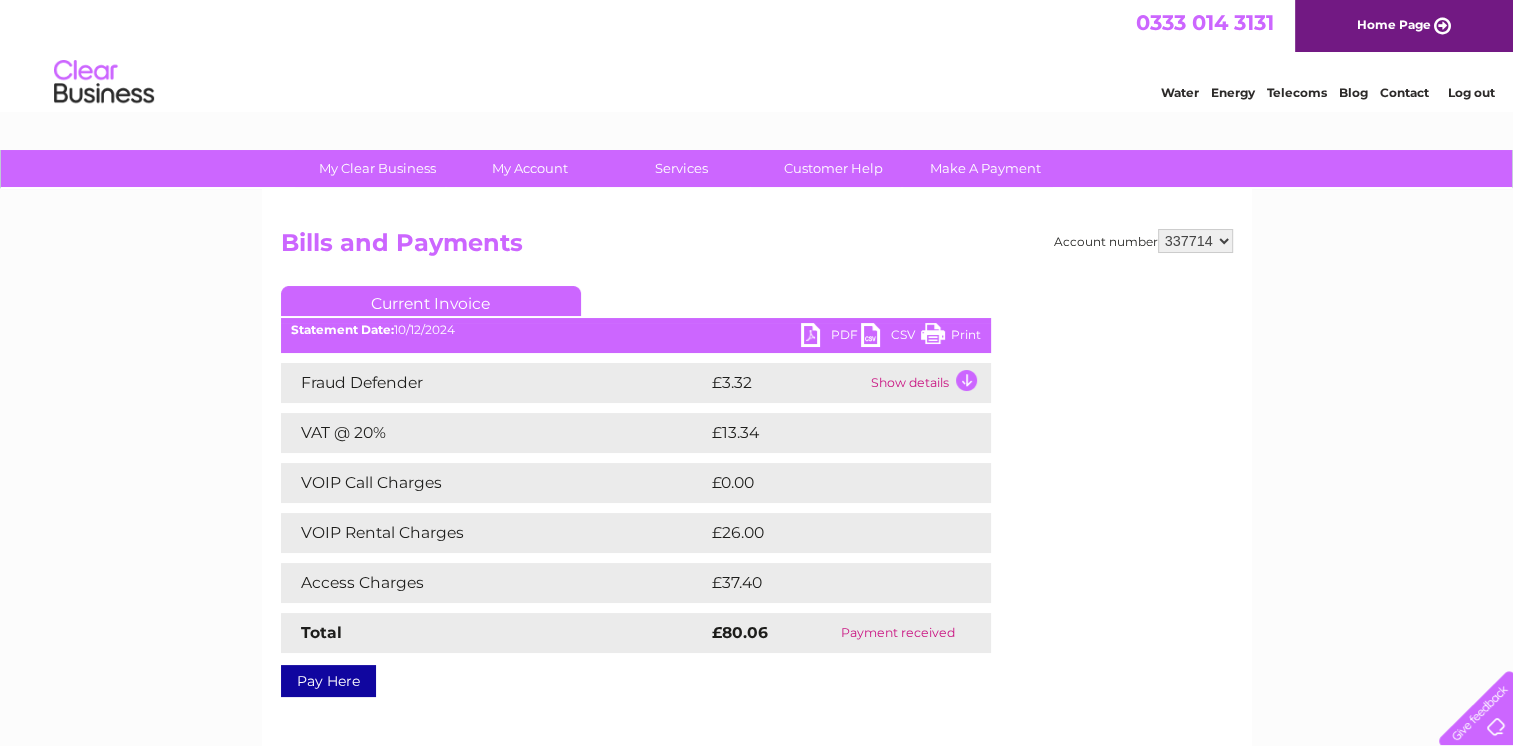 scroll, scrollTop: 0, scrollLeft: 0, axis: both 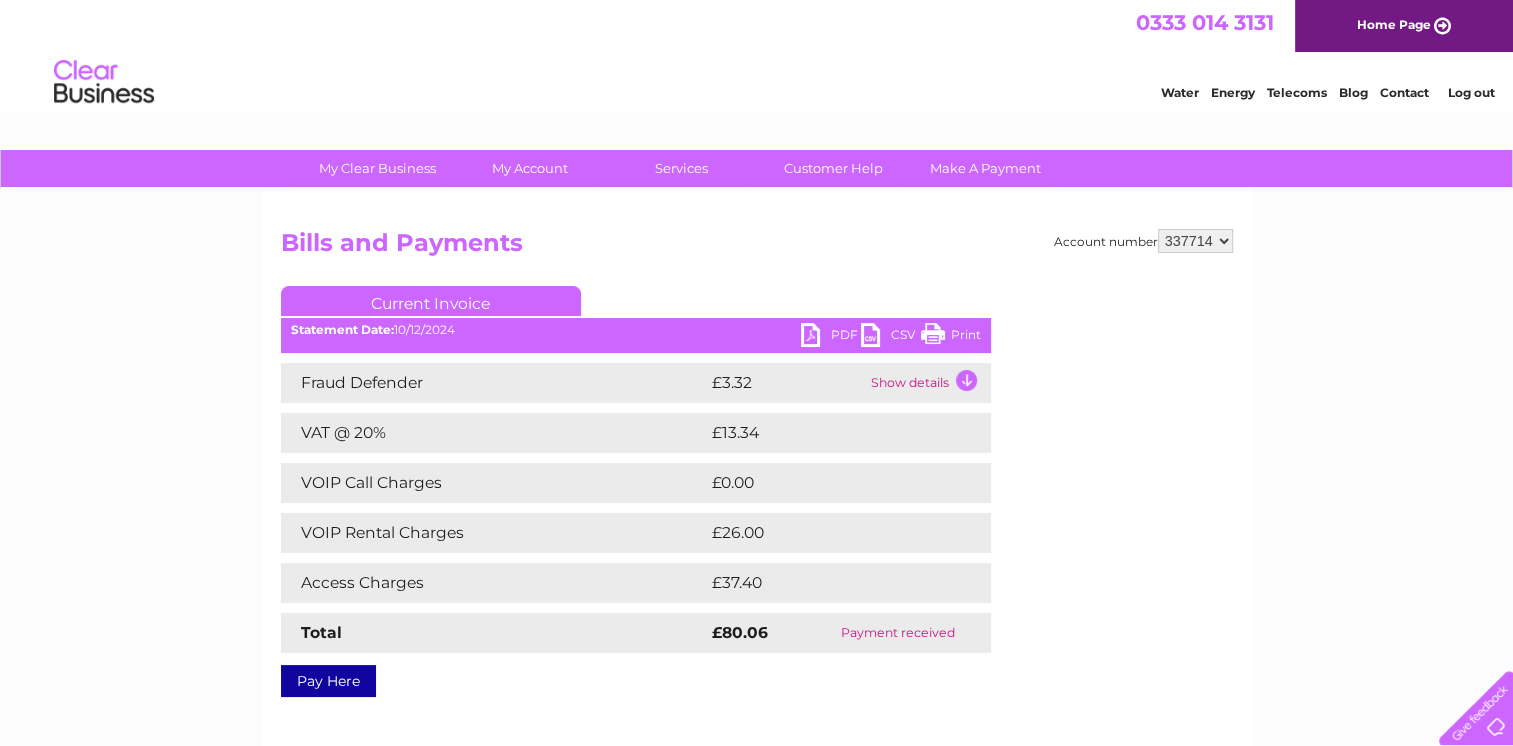 click on "Print" at bounding box center [951, 337] 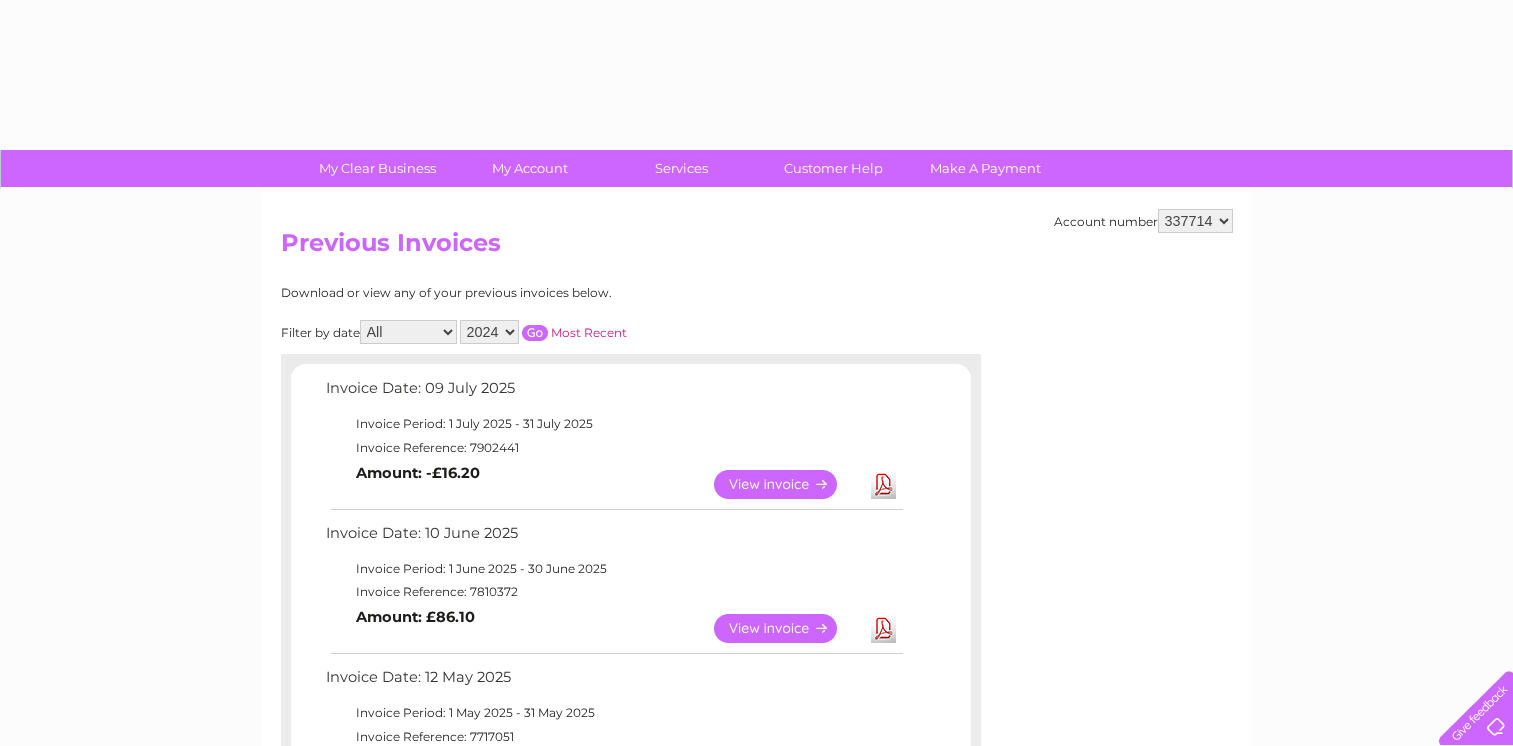 select on "2024" 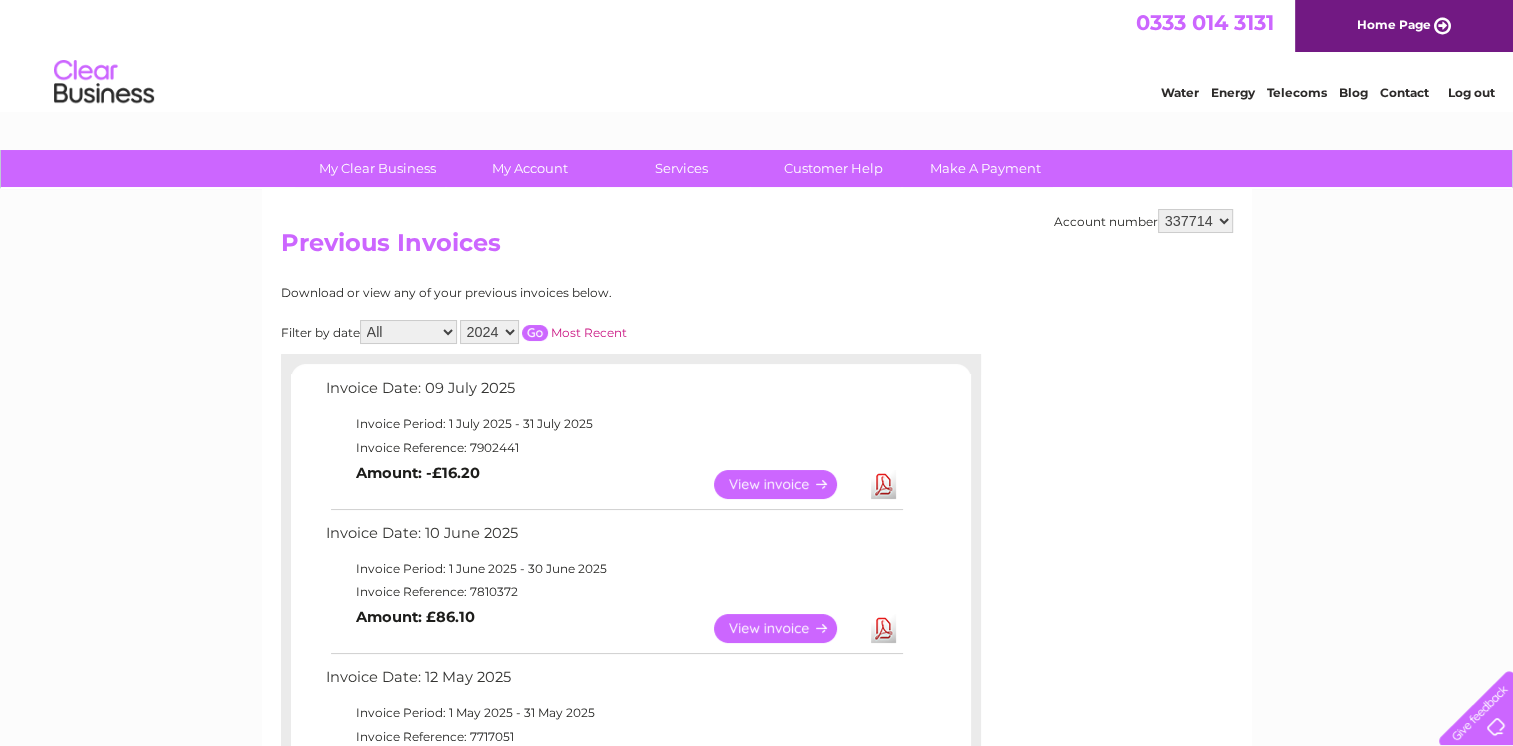 scroll, scrollTop: 0, scrollLeft: 0, axis: both 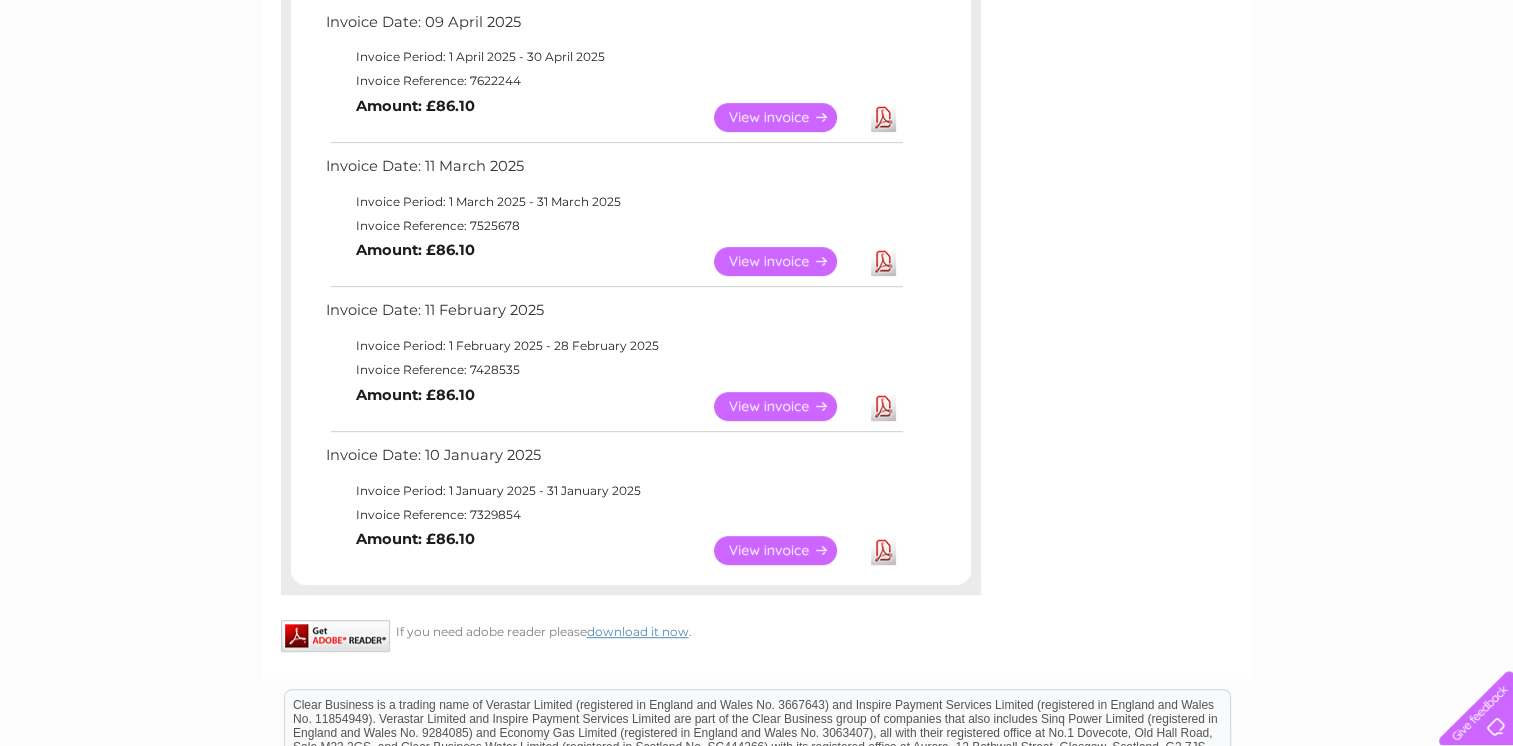click on "View" at bounding box center [787, 550] 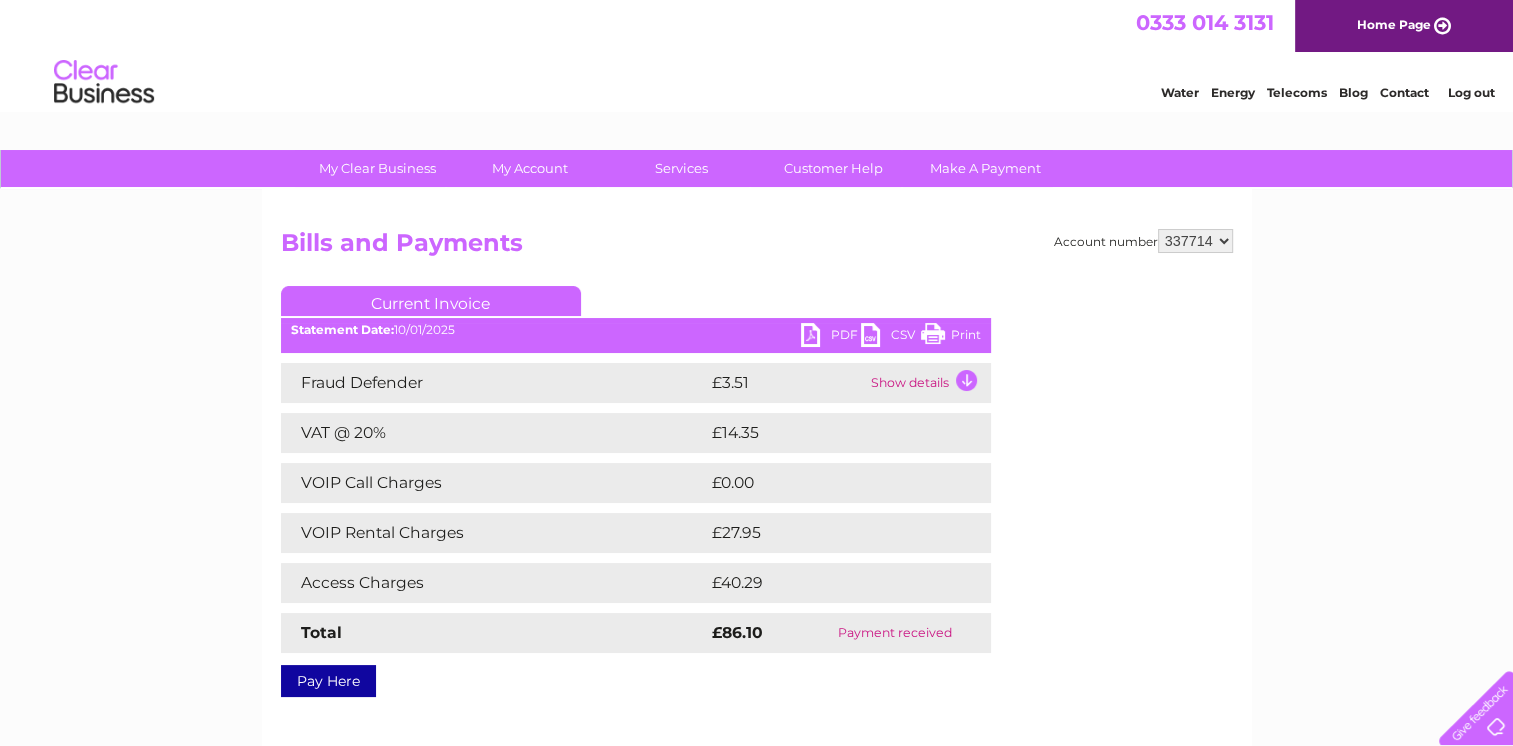 scroll, scrollTop: 0, scrollLeft: 0, axis: both 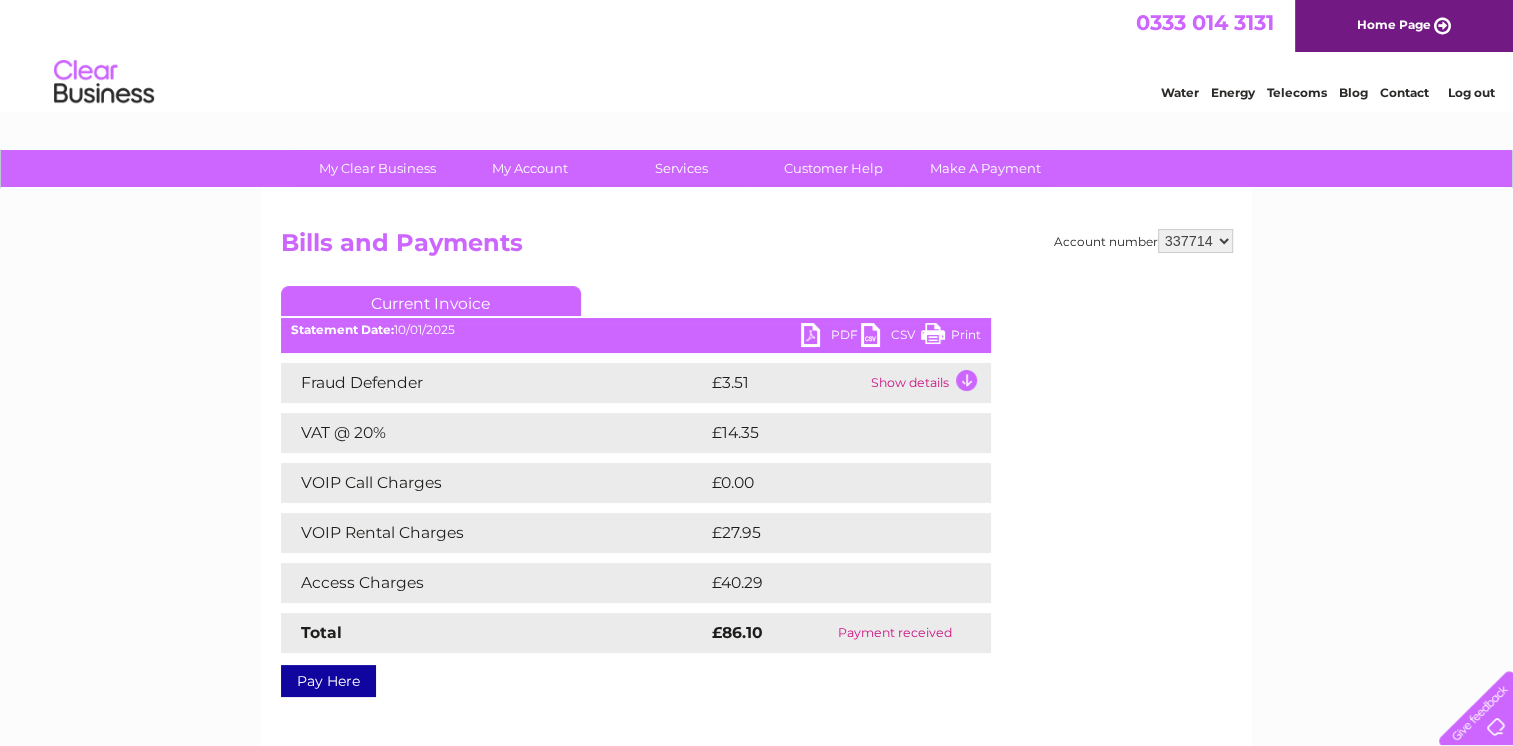 click on "Print" at bounding box center [951, 337] 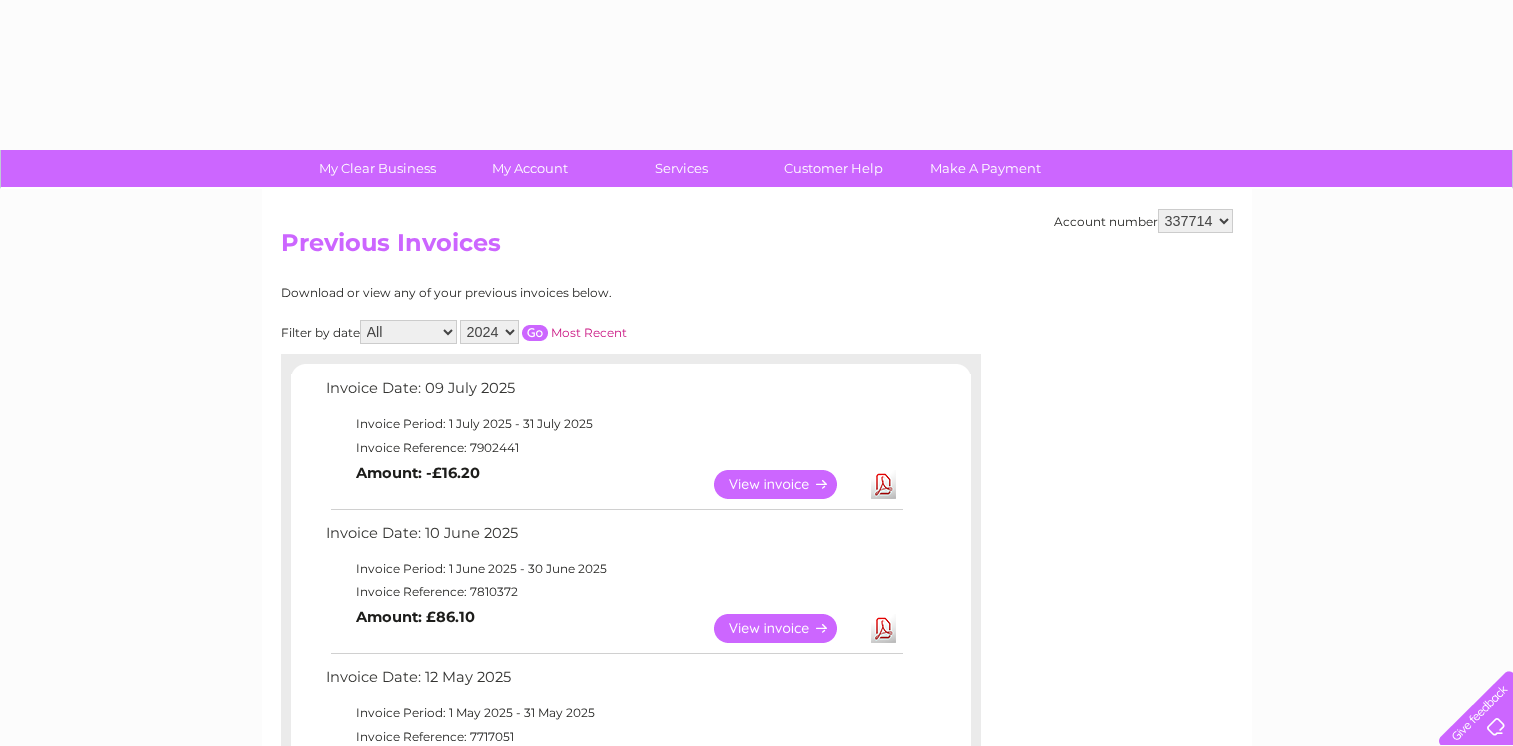 select on "2024" 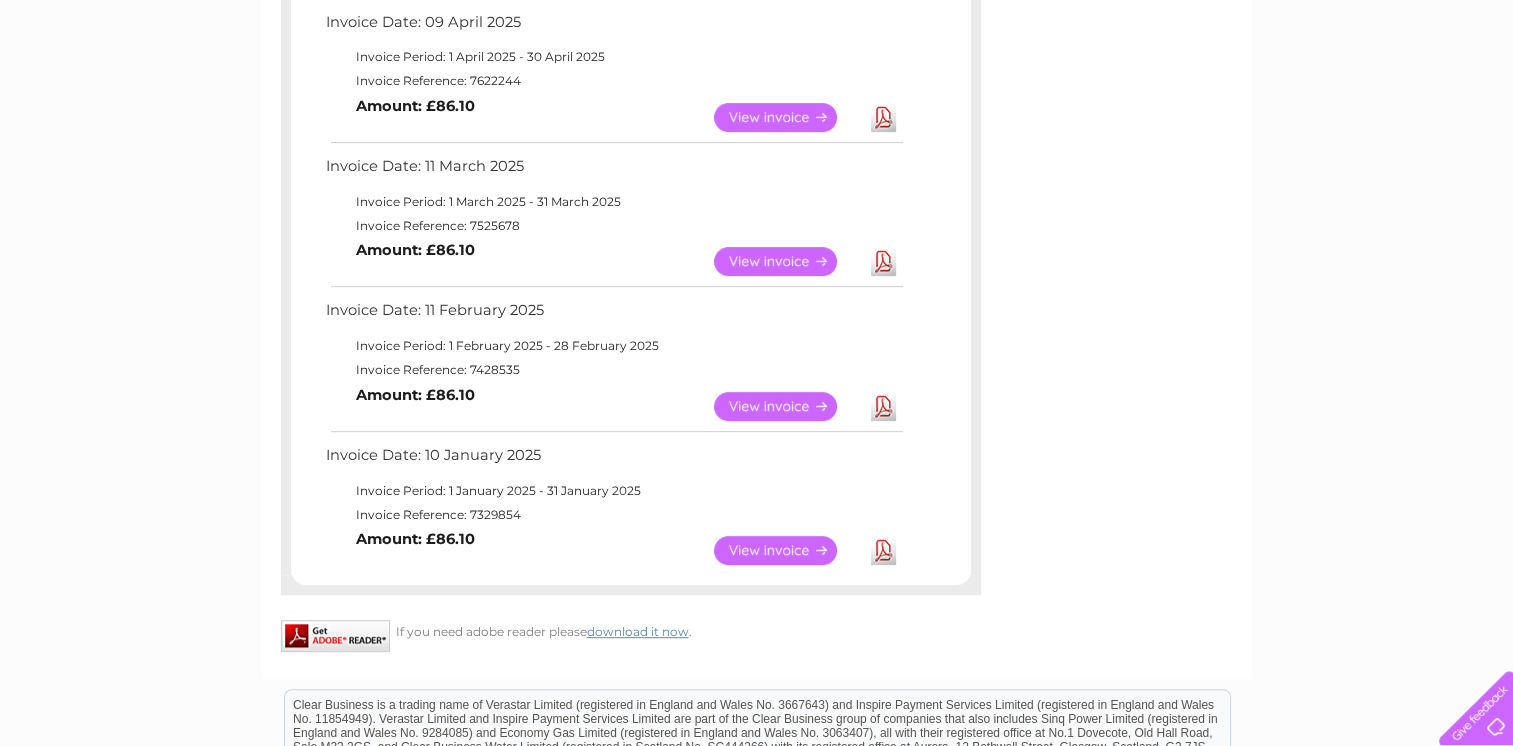 scroll, scrollTop: 0, scrollLeft: 0, axis: both 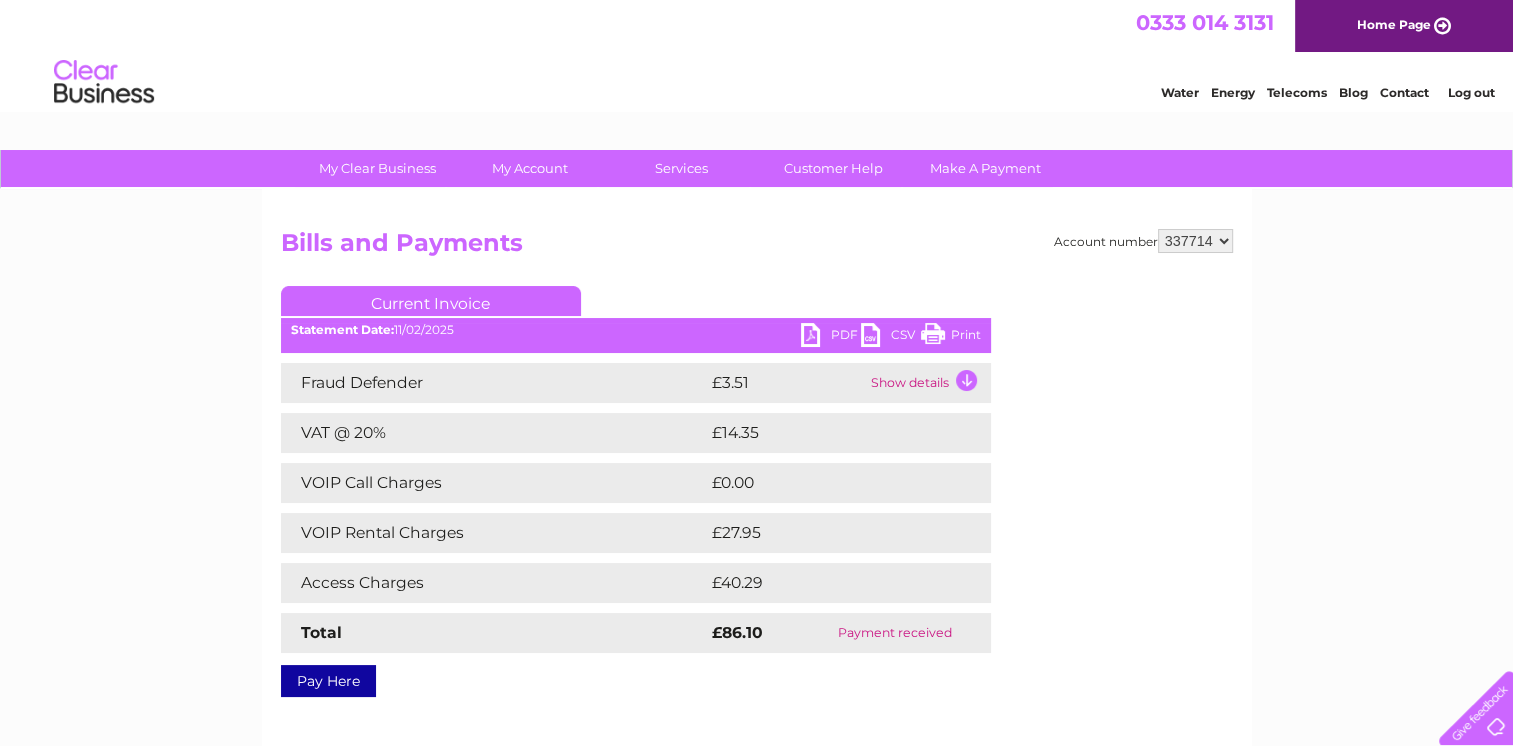 click on "Print" at bounding box center (951, 337) 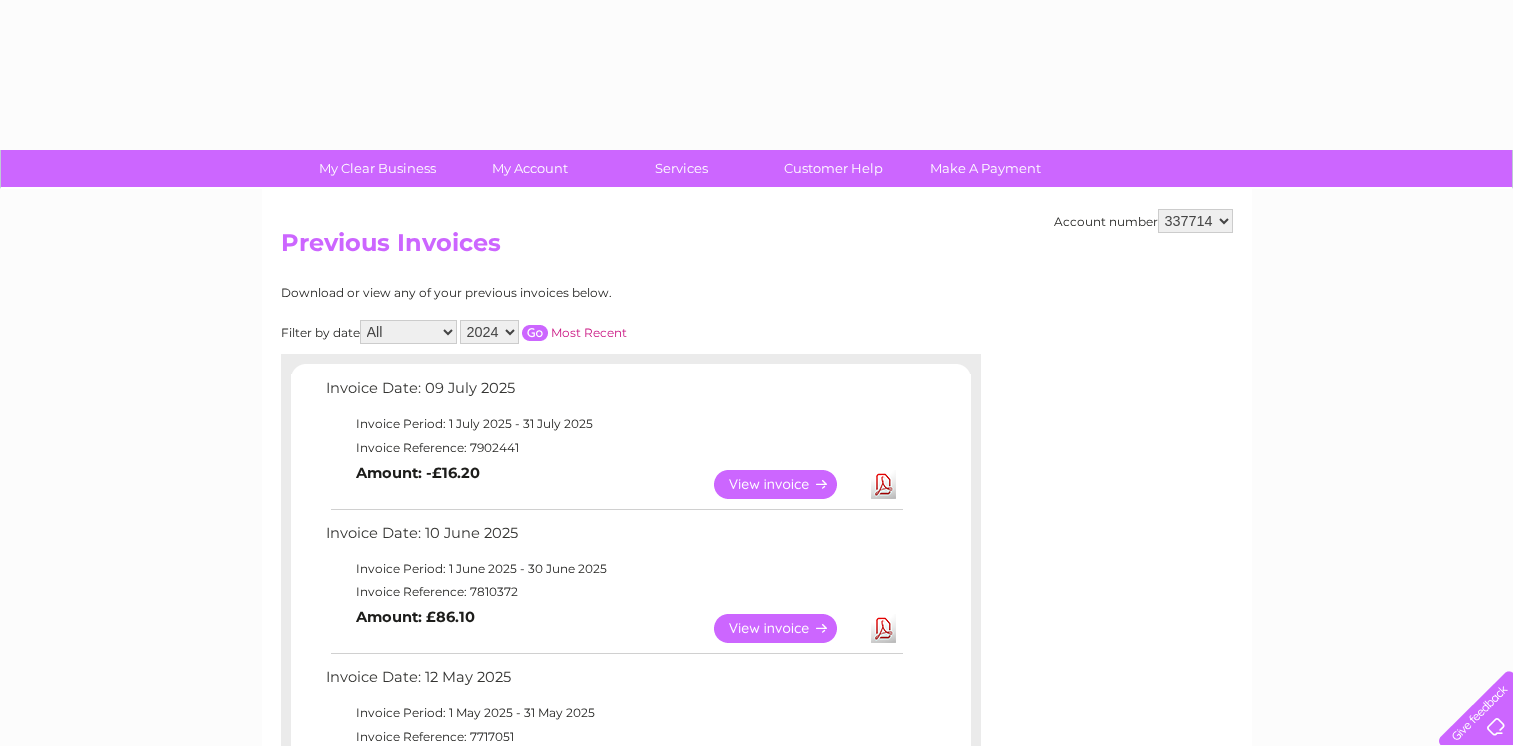 select on "2024" 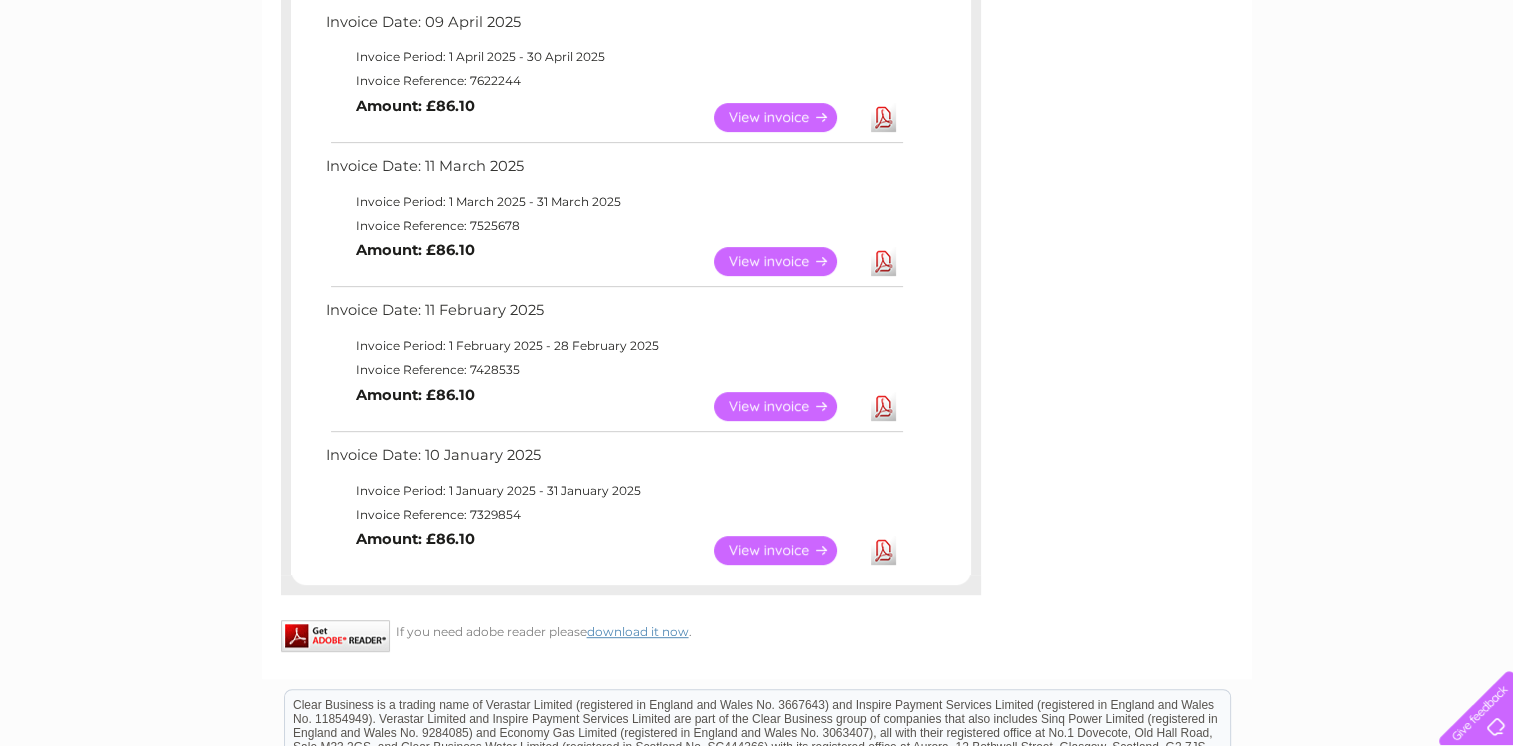 scroll, scrollTop: 0, scrollLeft: 0, axis: both 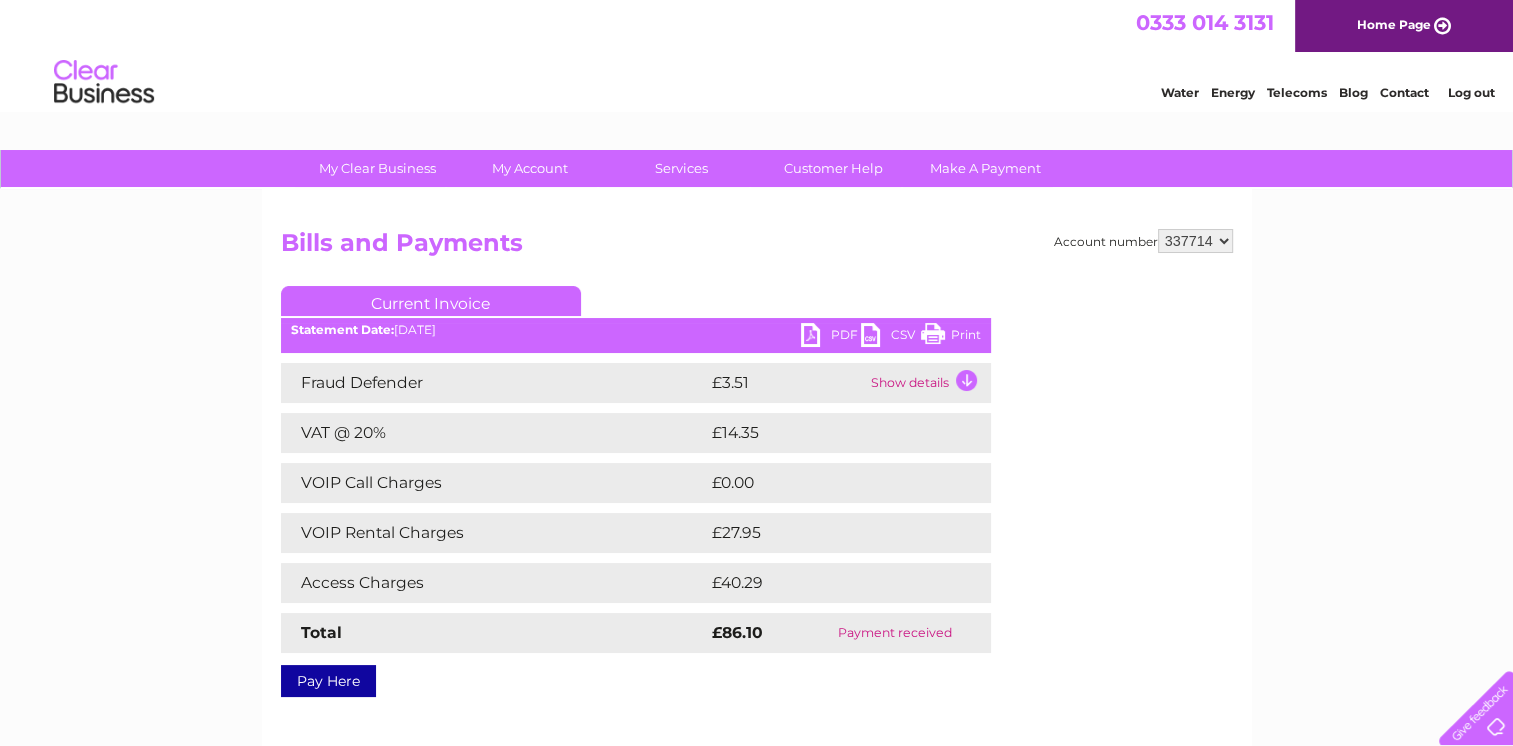 click on "Print" at bounding box center [951, 337] 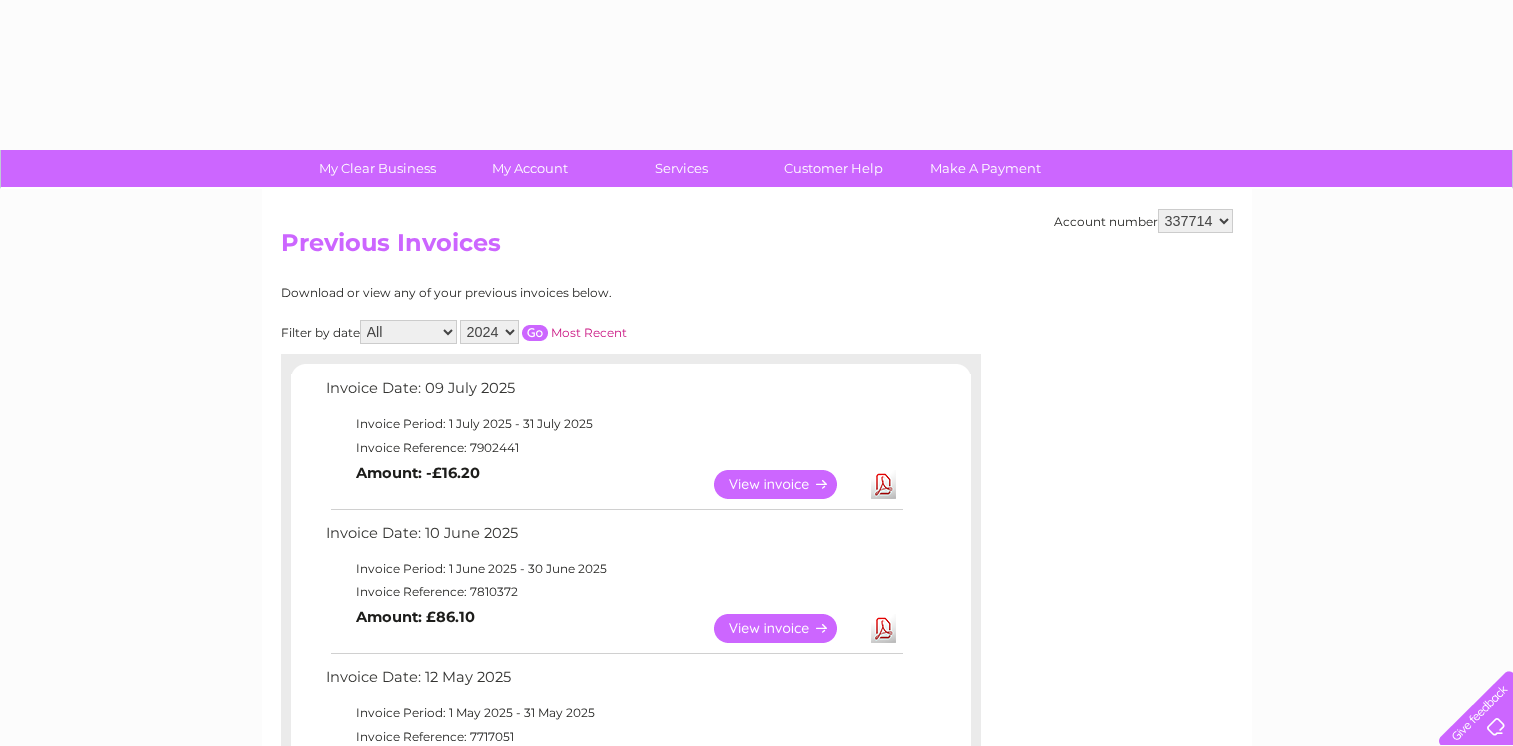 select on "2024" 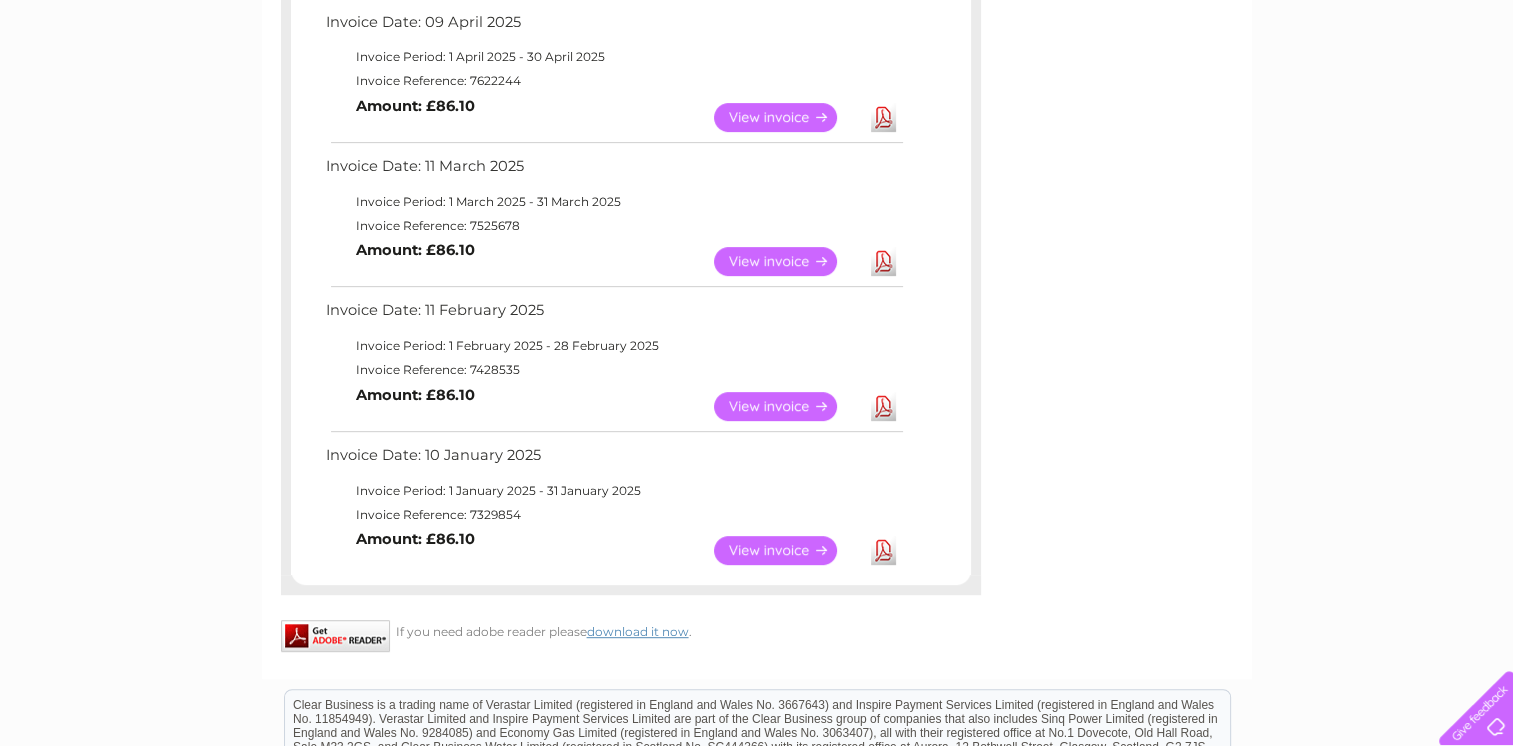scroll, scrollTop: 0, scrollLeft: 0, axis: both 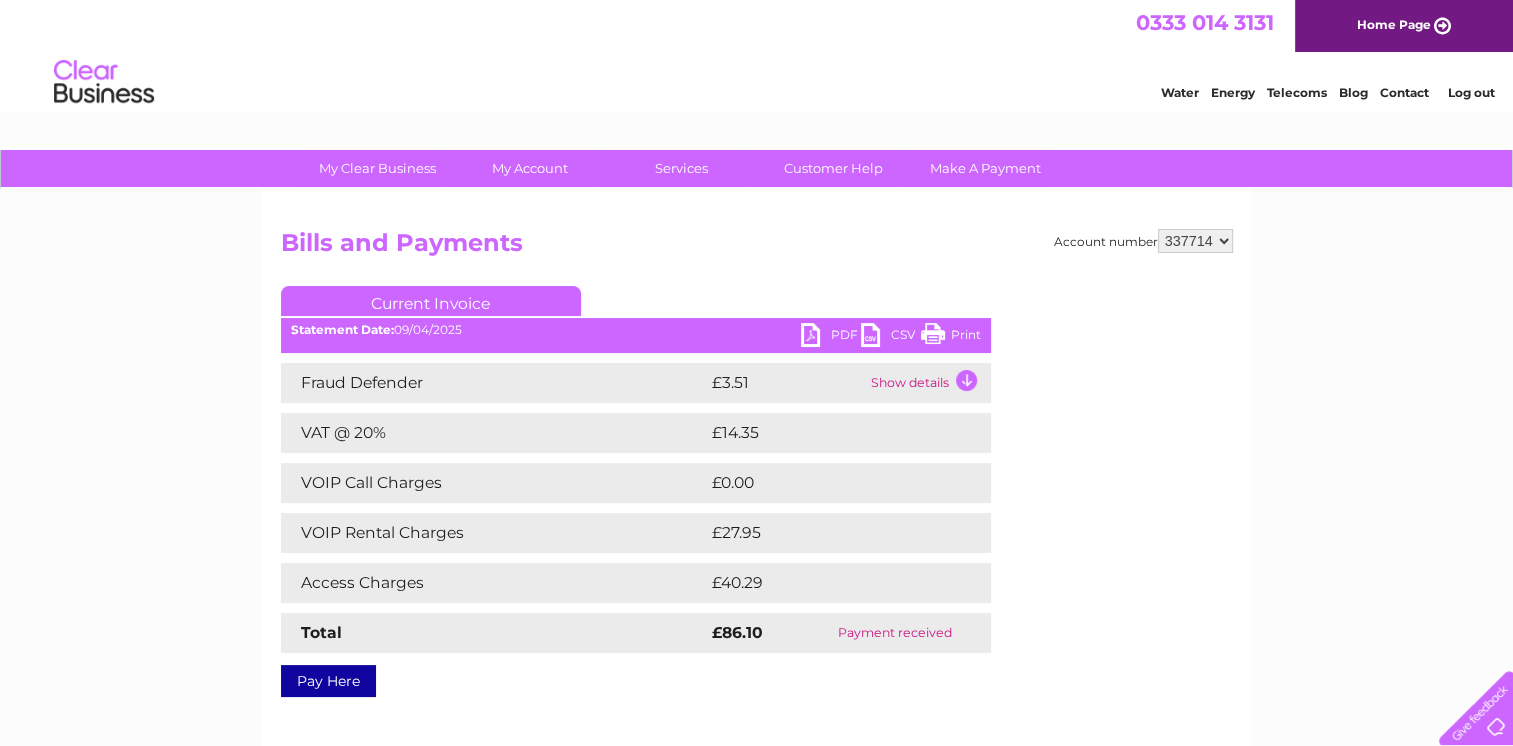 click on "Print" at bounding box center [951, 337] 